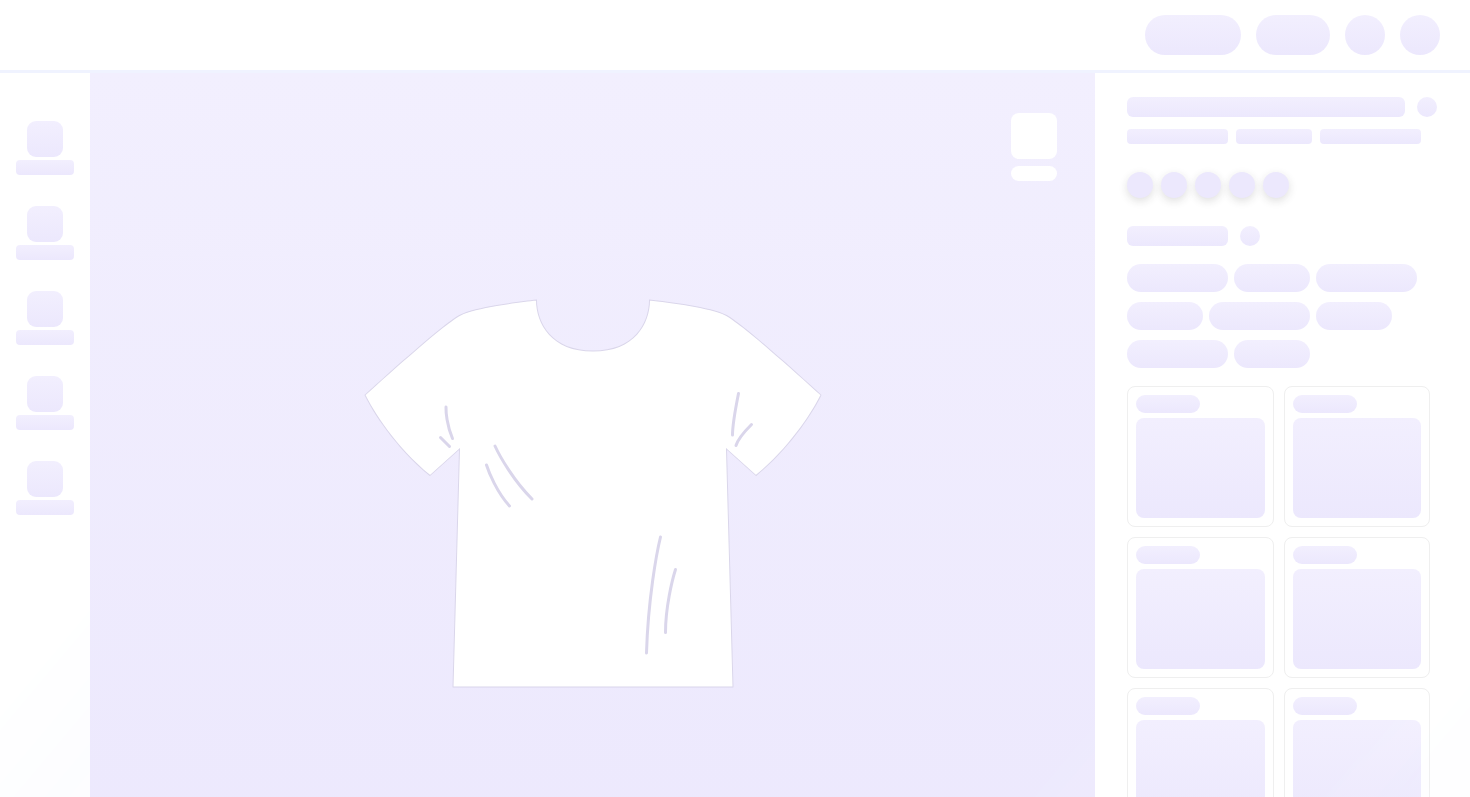 scroll, scrollTop: 0, scrollLeft: 0, axis: both 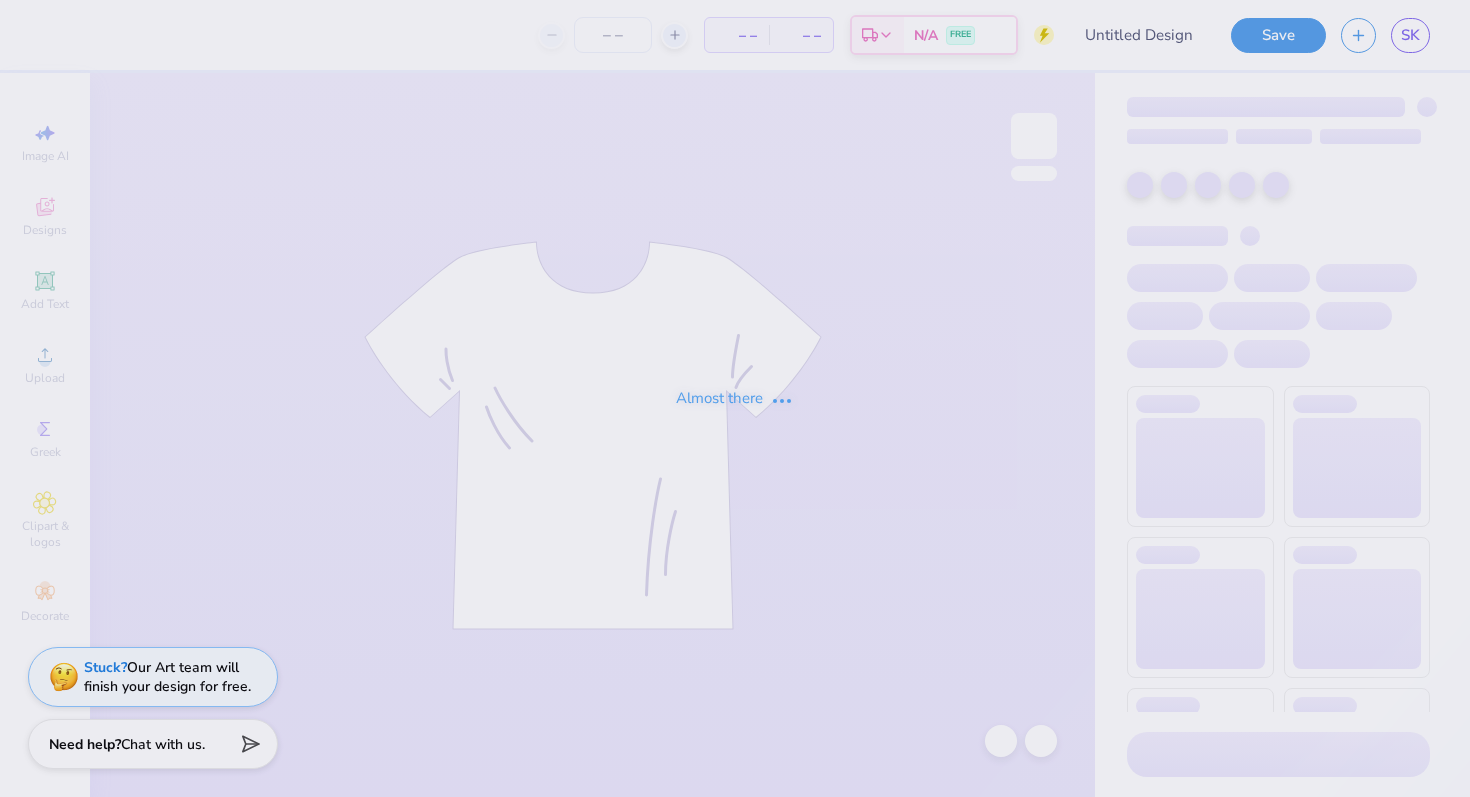 type on "Refreshed Blue/White Alpine 2025" 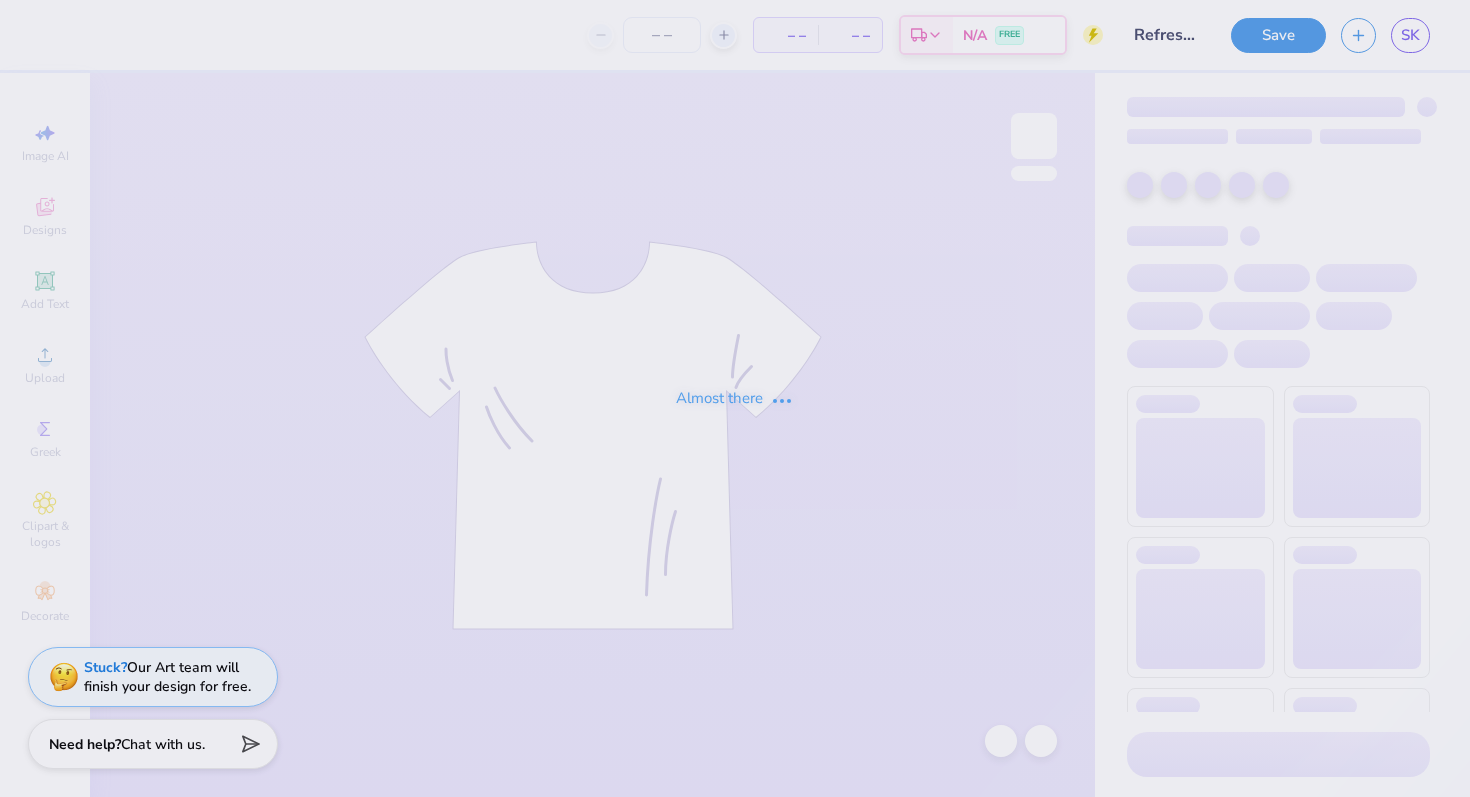 type on "200" 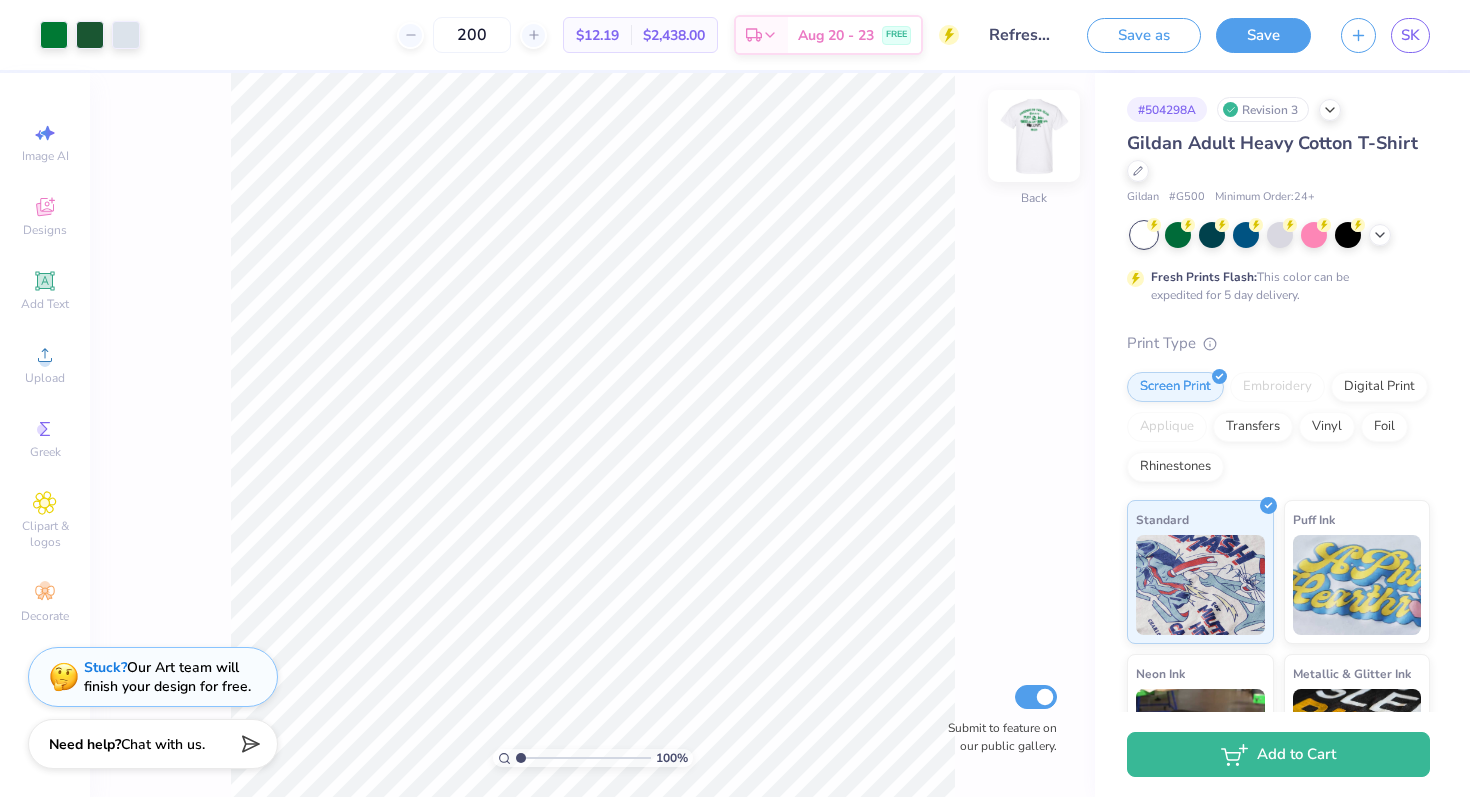 click at bounding box center (1034, 136) 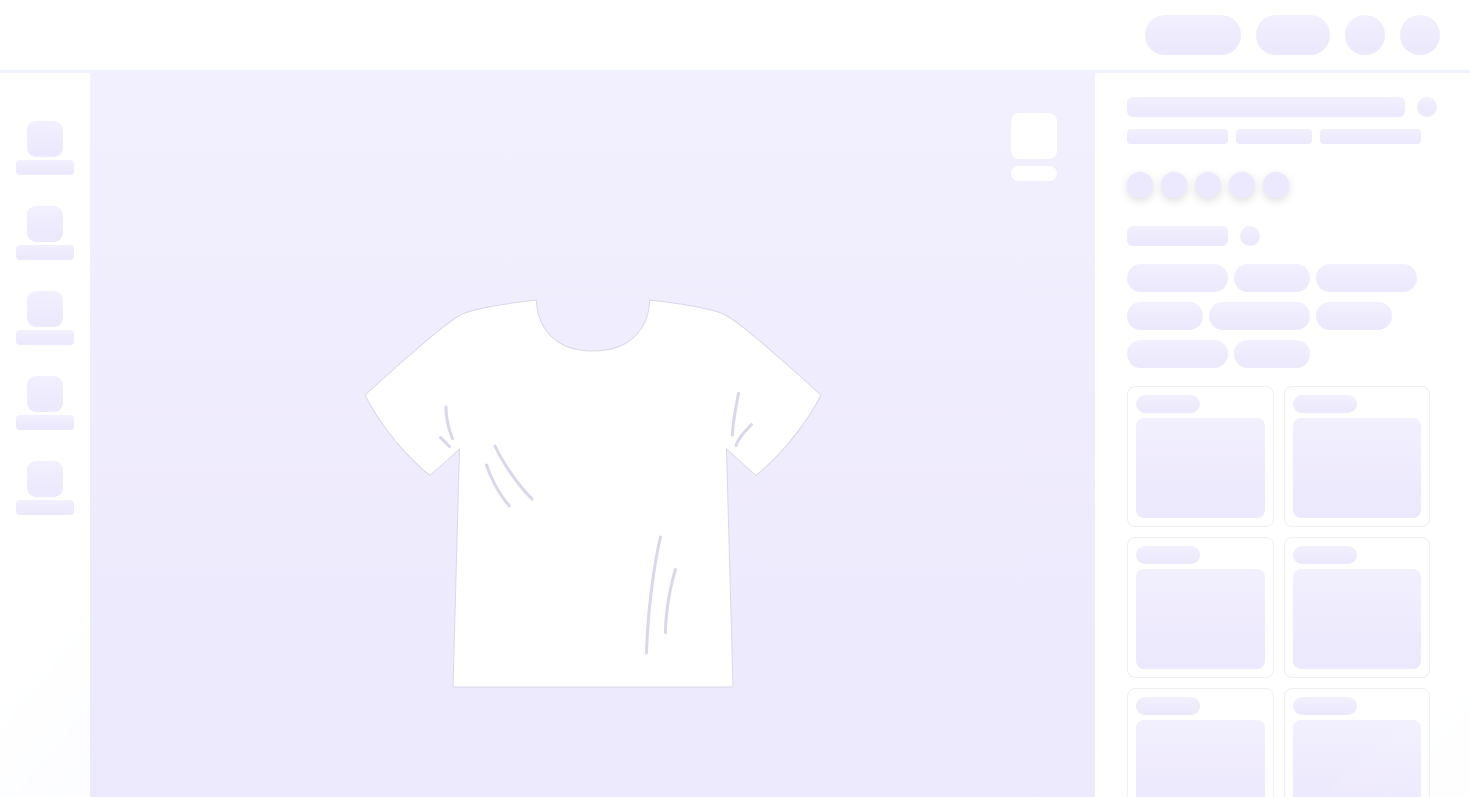 scroll, scrollTop: 0, scrollLeft: 0, axis: both 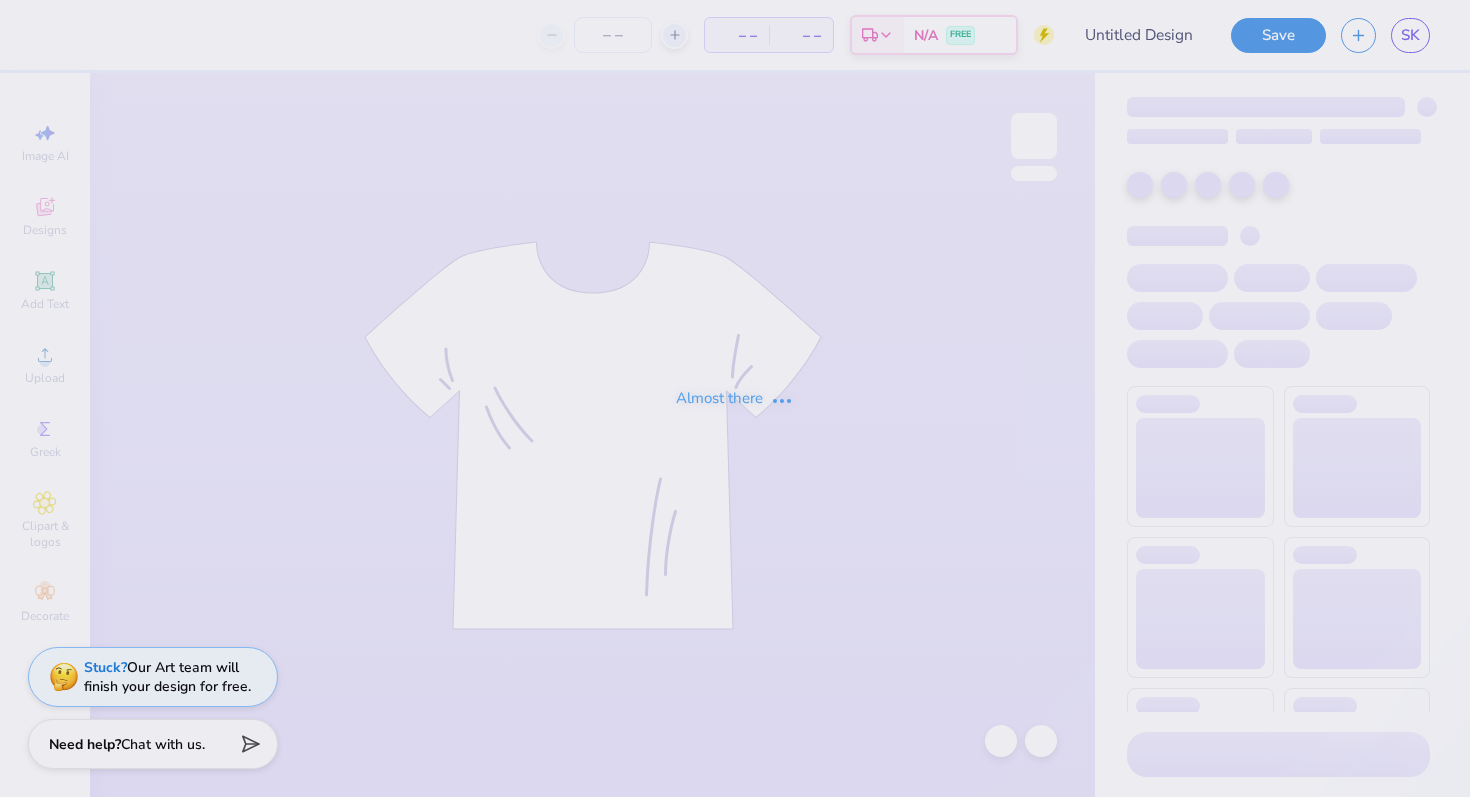 type on "Refreshed Blue/White Alpine 2025" 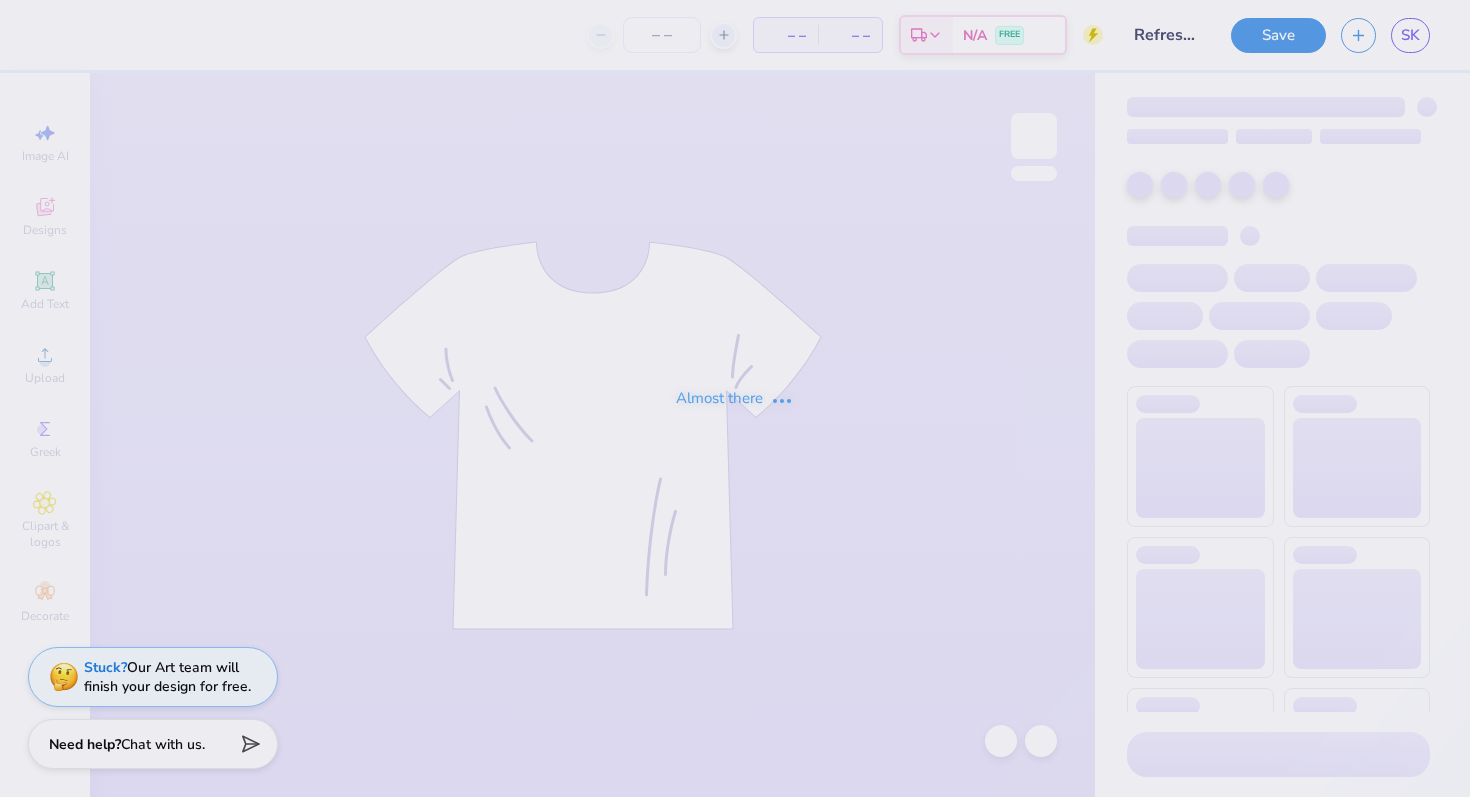 type on "200" 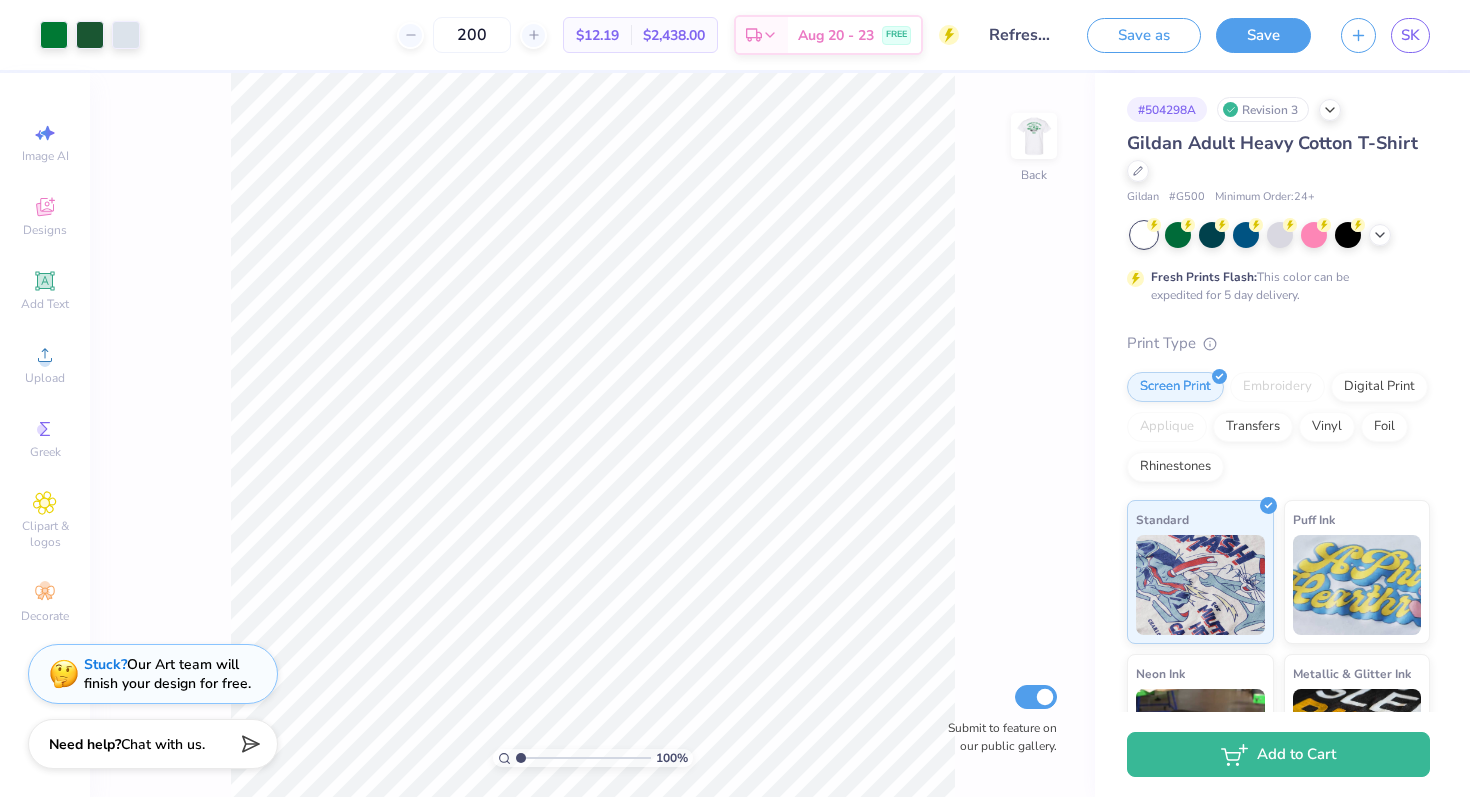 click on "Stuck?  Our Art team will finish your design for free." at bounding box center [167, 674] 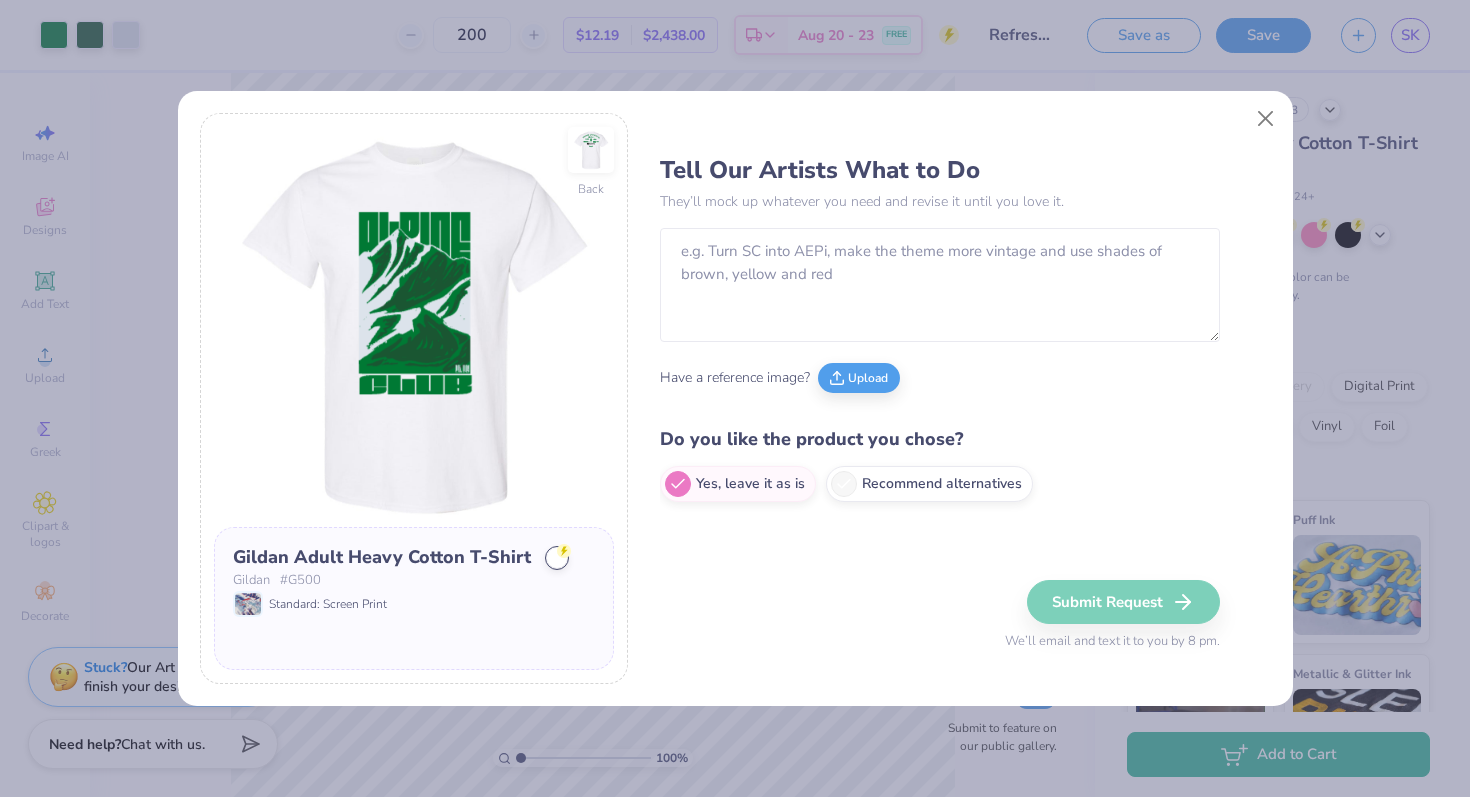 click on "Back Gildan Adult Heavy Cotton T-Shirt Gildan # G500 Standard: Screen Print Tell Our Artists What to Do They’ll mock up whatever you need and revise it until you love it. Have a reference image? Upload Do you like the product you chose? Yes, leave it as is Recommend alternatives Submit Request We’ll email and text it to you by 8 pm." at bounding box center [735, 398] 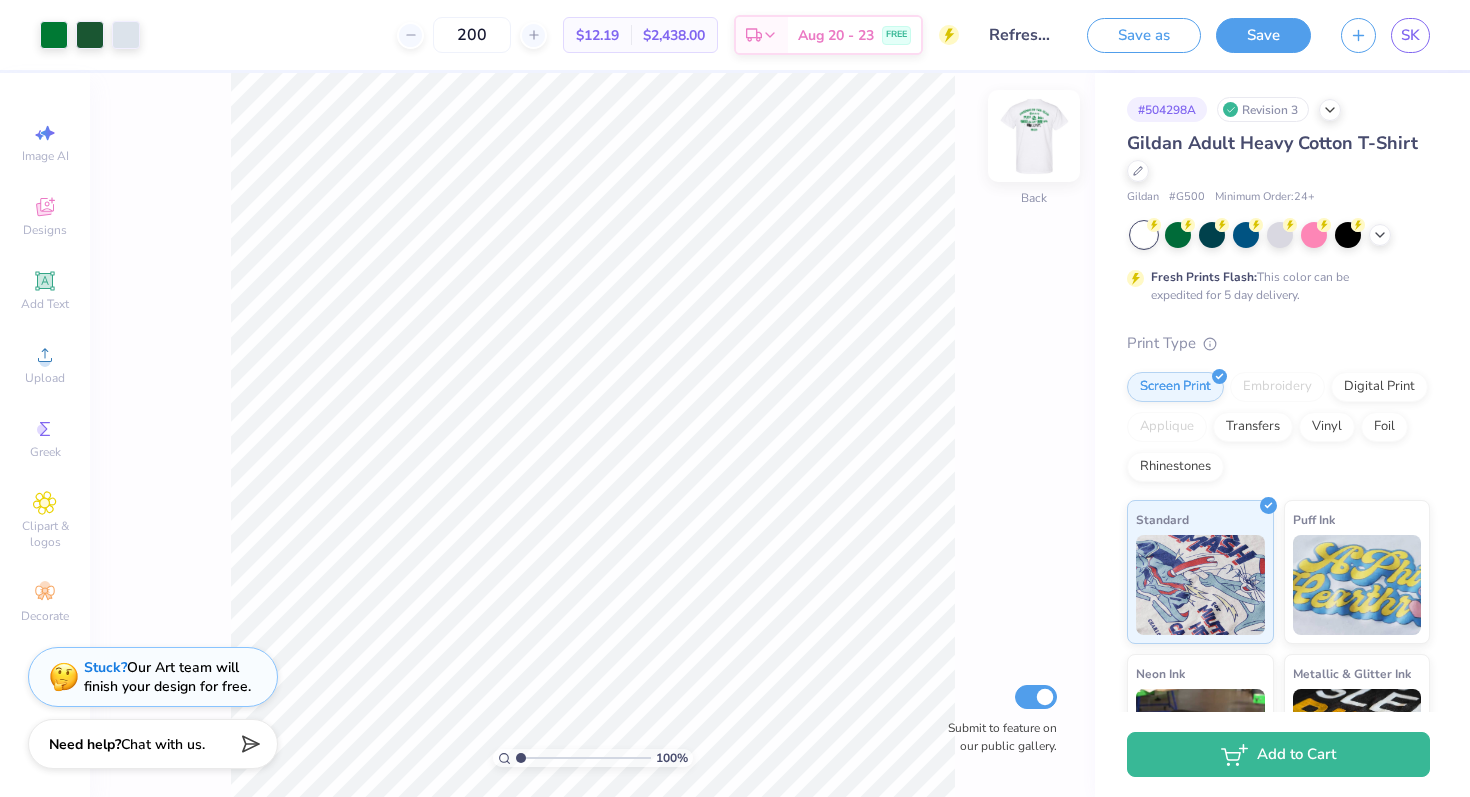 click at bounding box center (1034, 136) 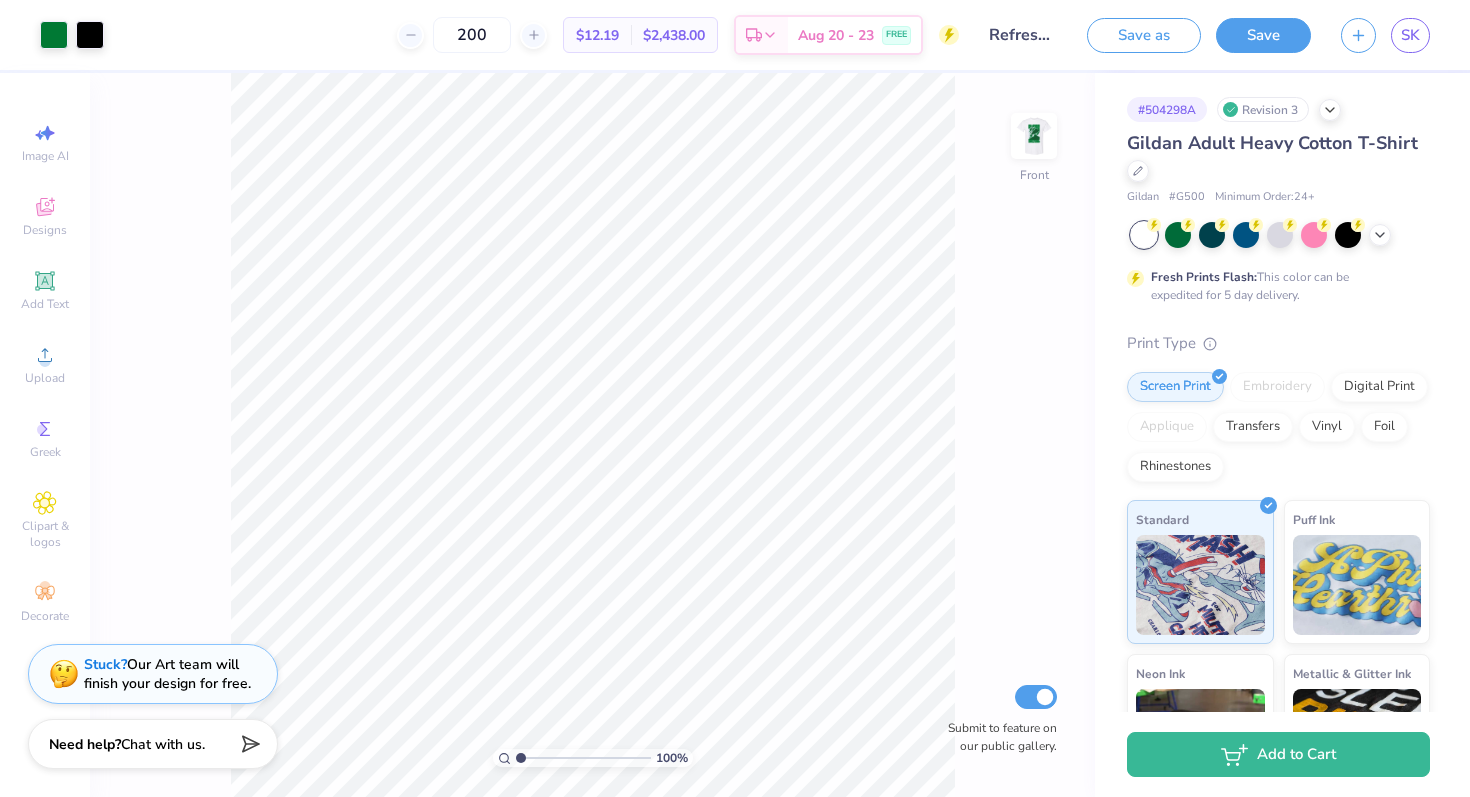 click on "Stuck?  Our Art team will finish your design for free." at bounding box center (153, 674) 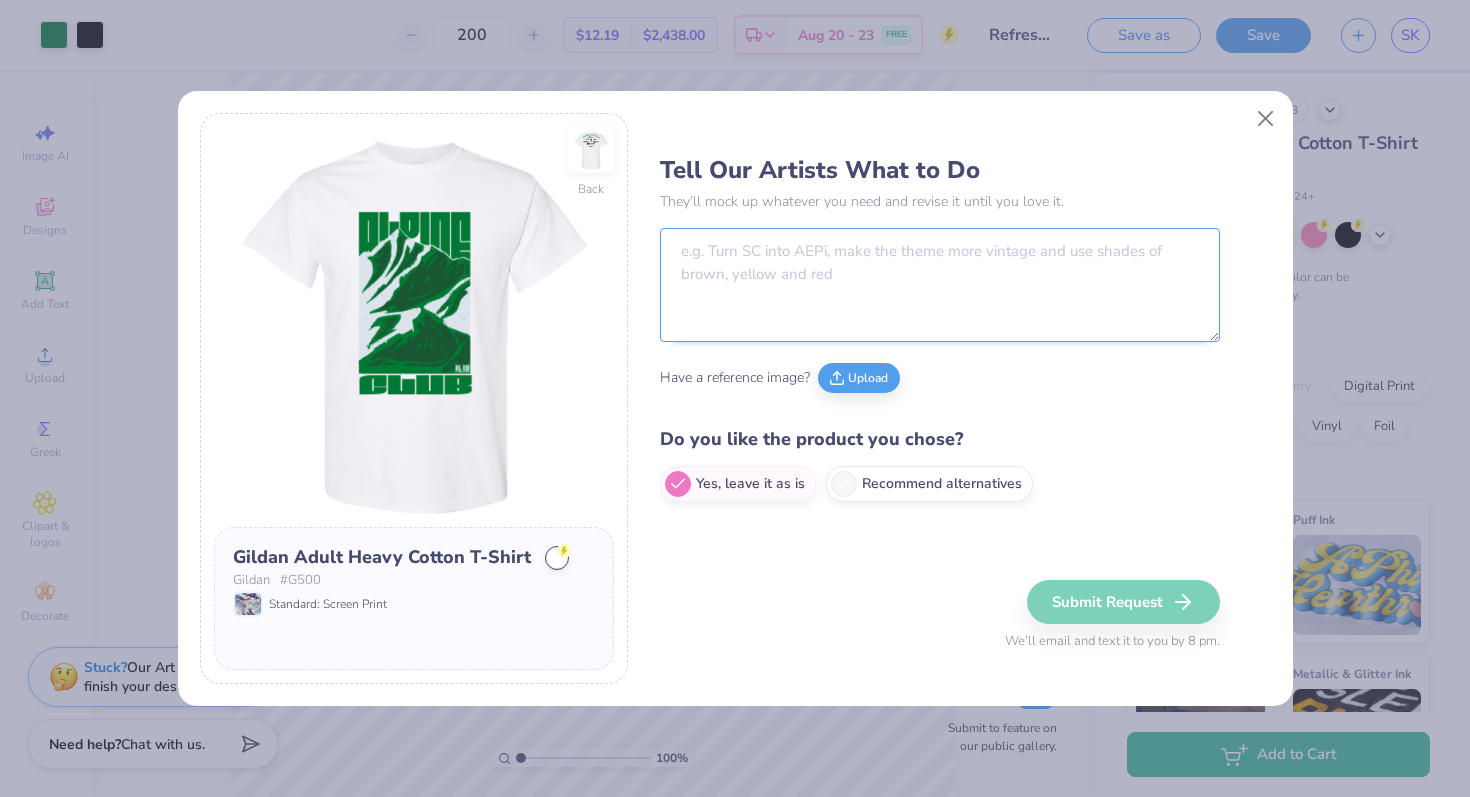 click at bounding box center (940, 285) 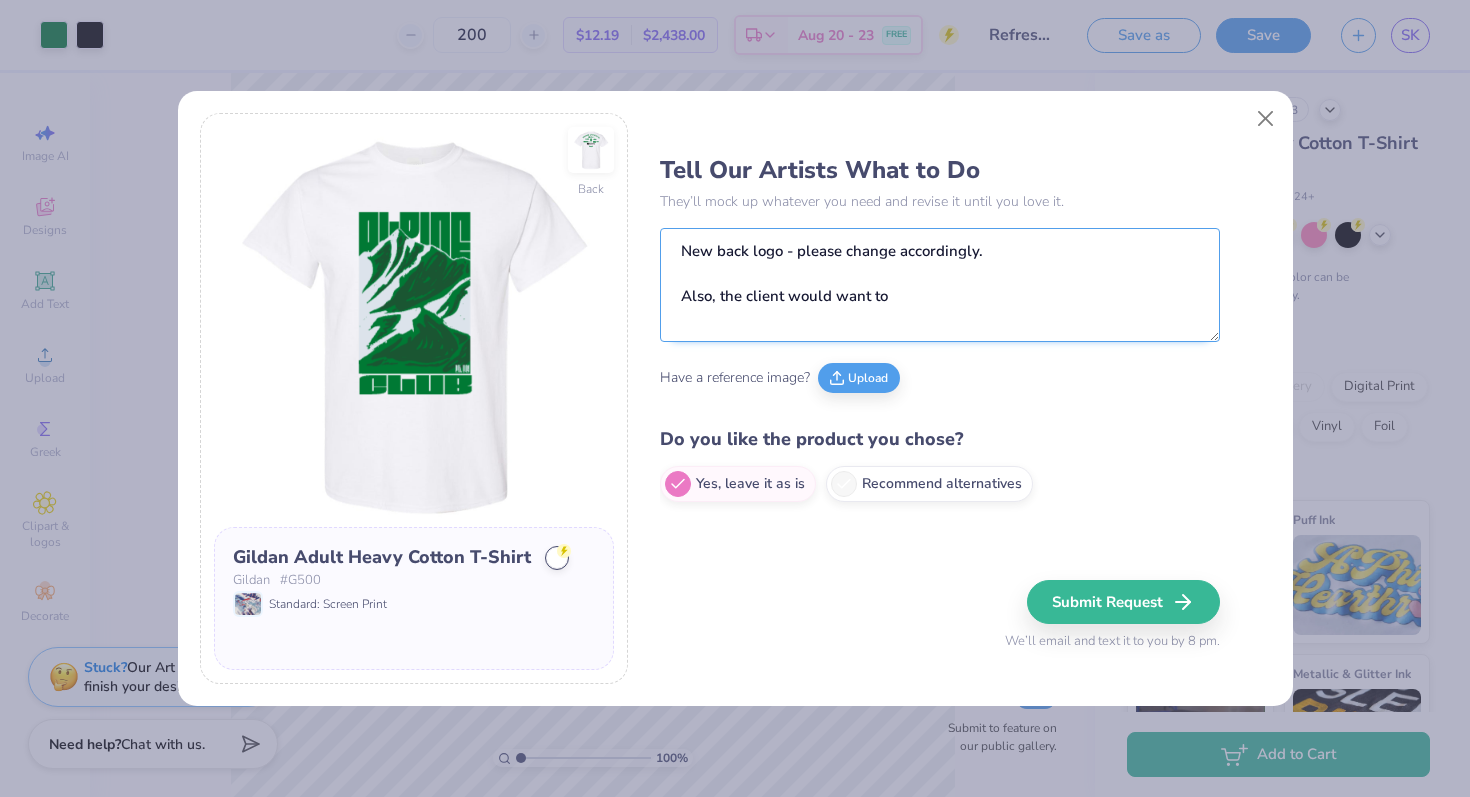 click on "New back logo - please change accordingly.
Also, the client would want to" at bounding box center (940, 285) 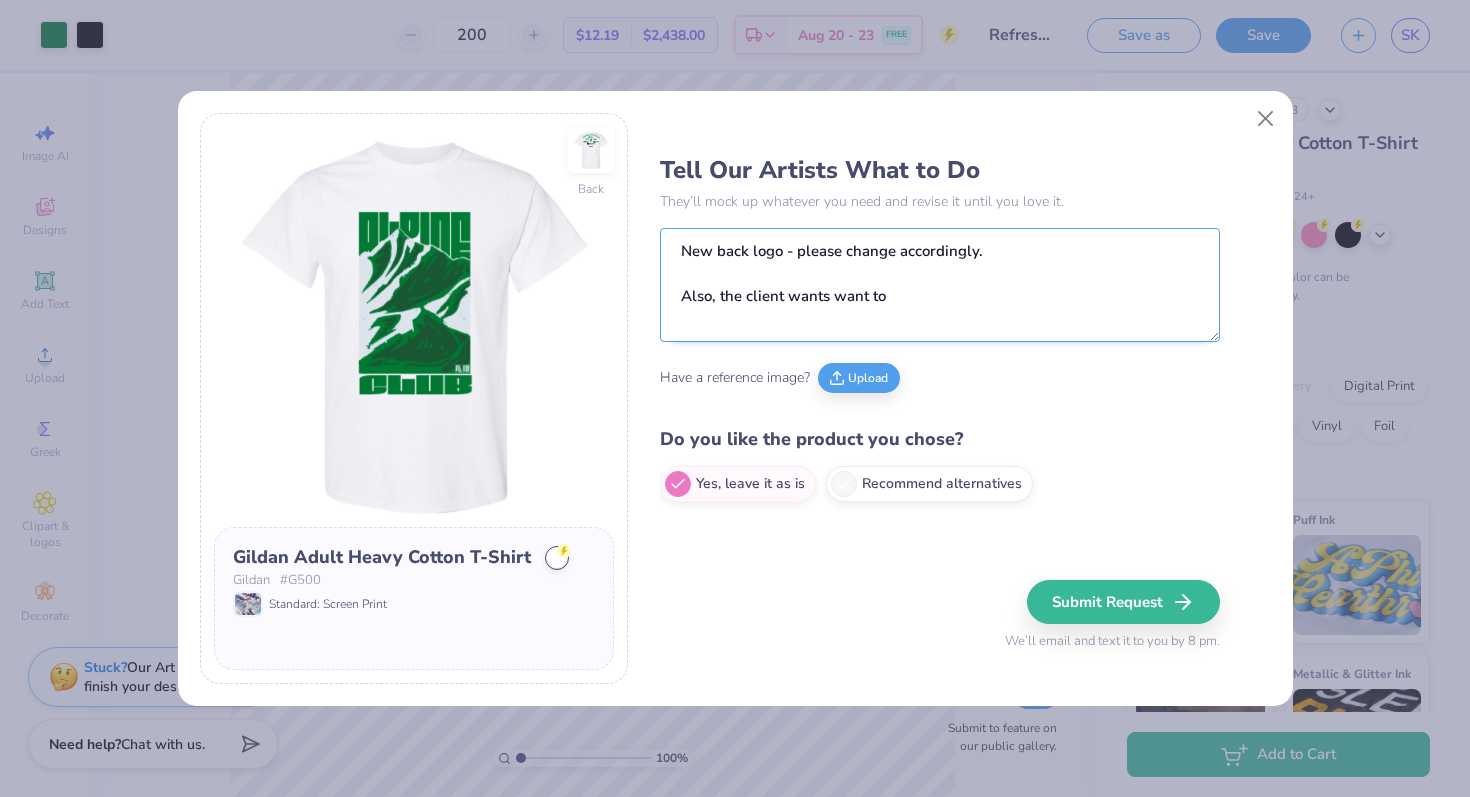drag, startPoint x: 836, startPoint y: 300, endPoint x: 965, endPoint y: 300, distance: 129 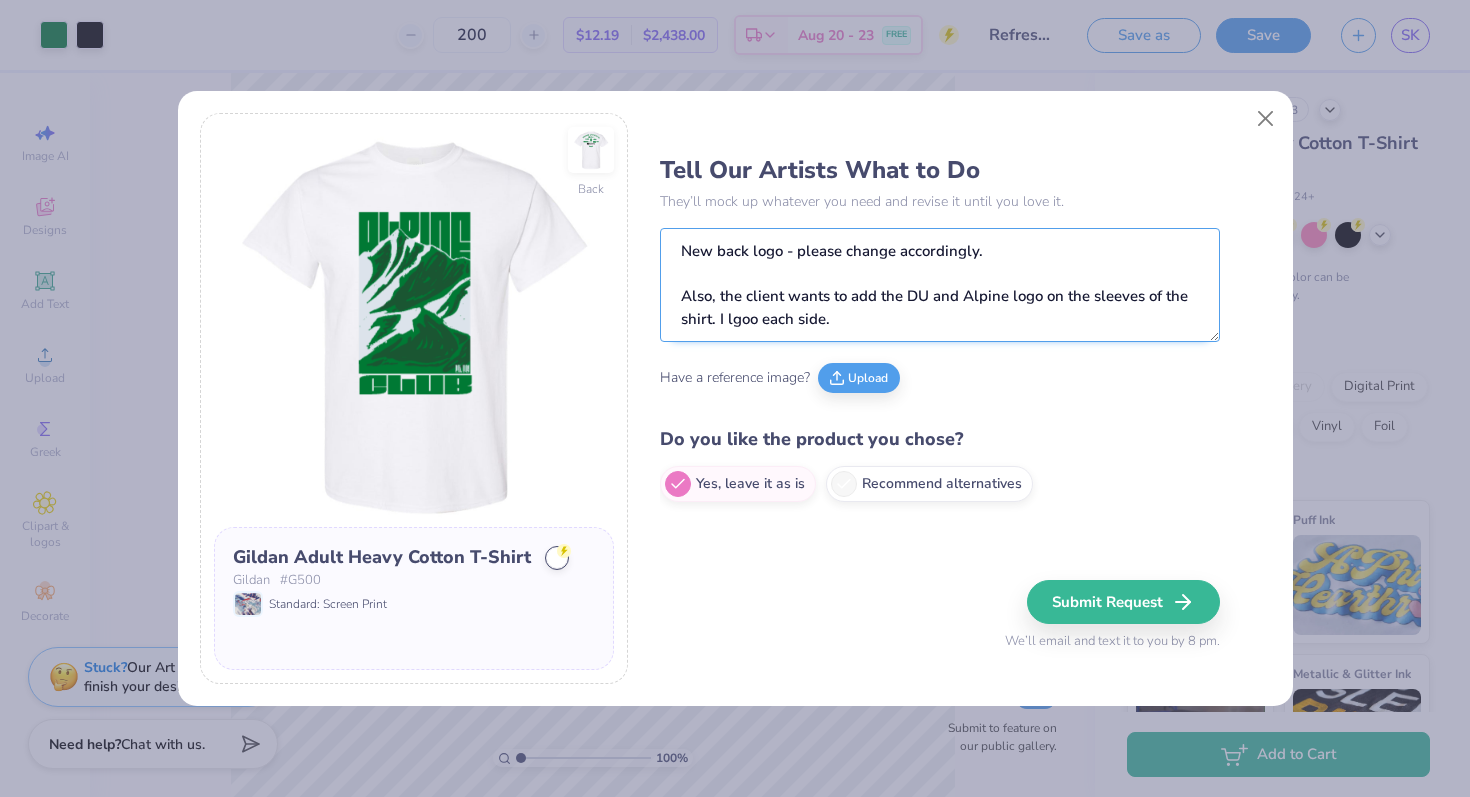 type on "New back logo - please change accordingly.
Also, the client wants to add the DU and Alpine logo on the sleeves of the shirt. I lgoo each side." 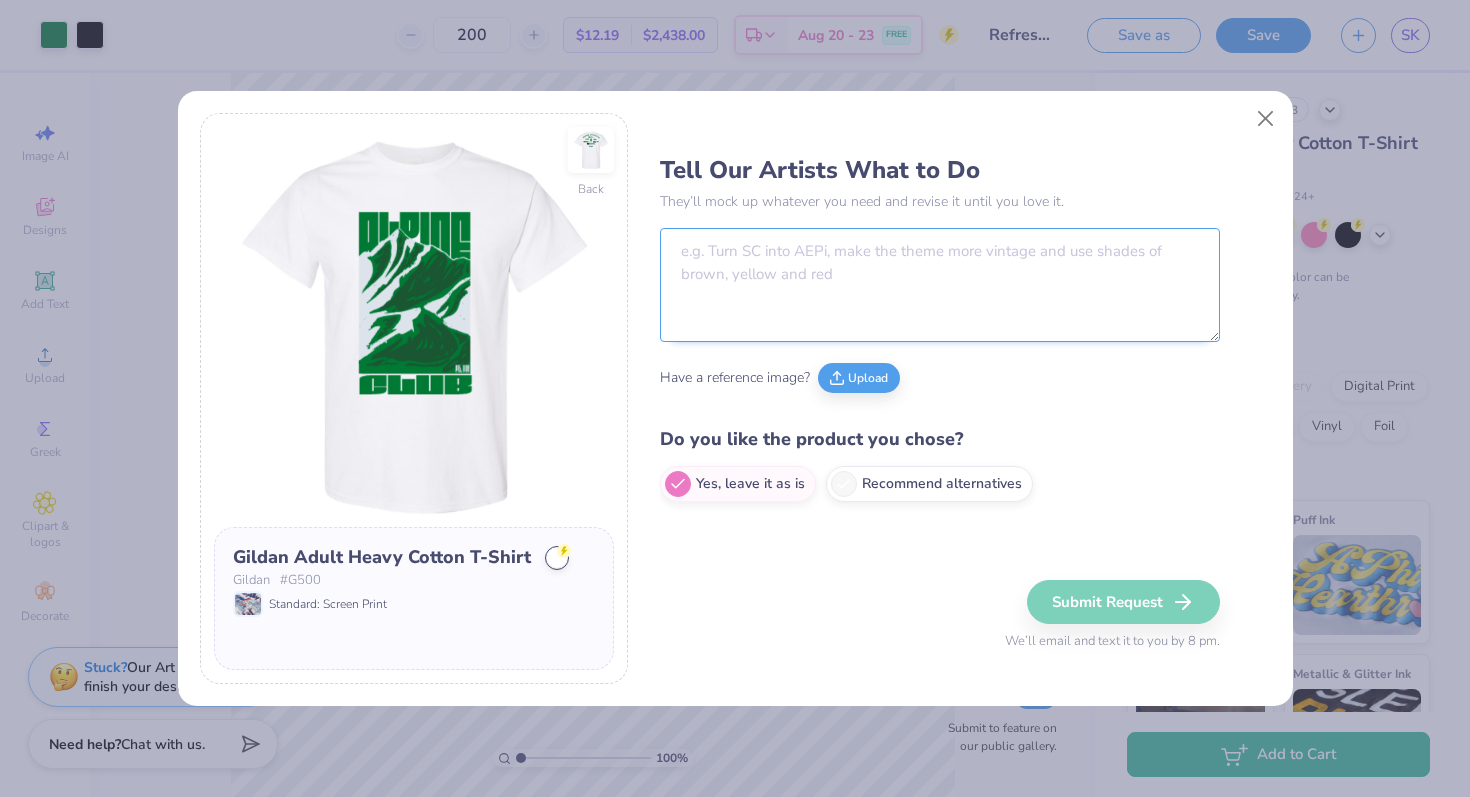 paste on "New back logo — please update accordingly.
Also, the client wants to add the DU and Alpine logos on the sleeves of the shirt, one logo on each side.*" 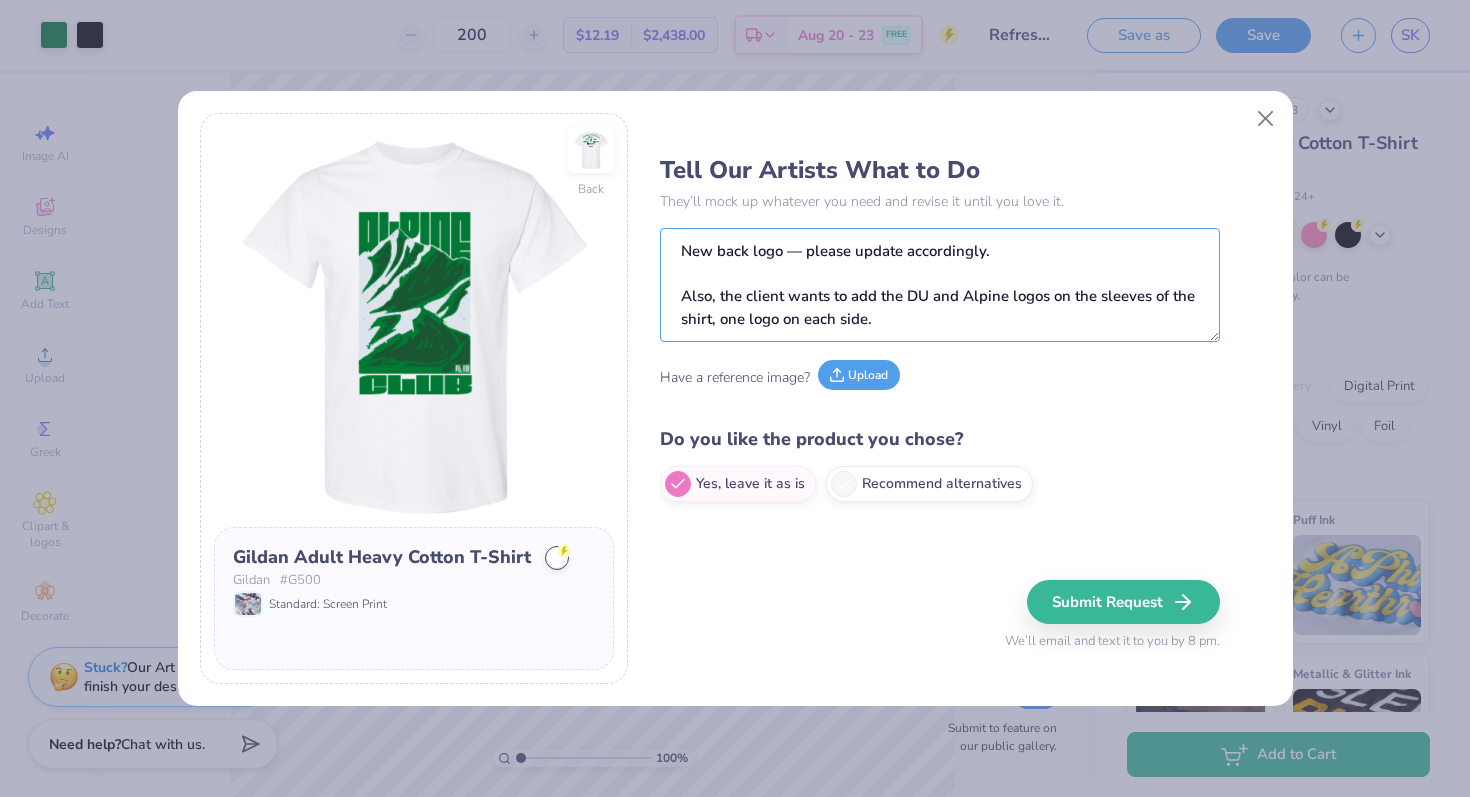 type on "New back logo — please update accordingly.
Also, the client wants to add the DU and Alpine logos on the sleeves of the shirt, one logo on each side." 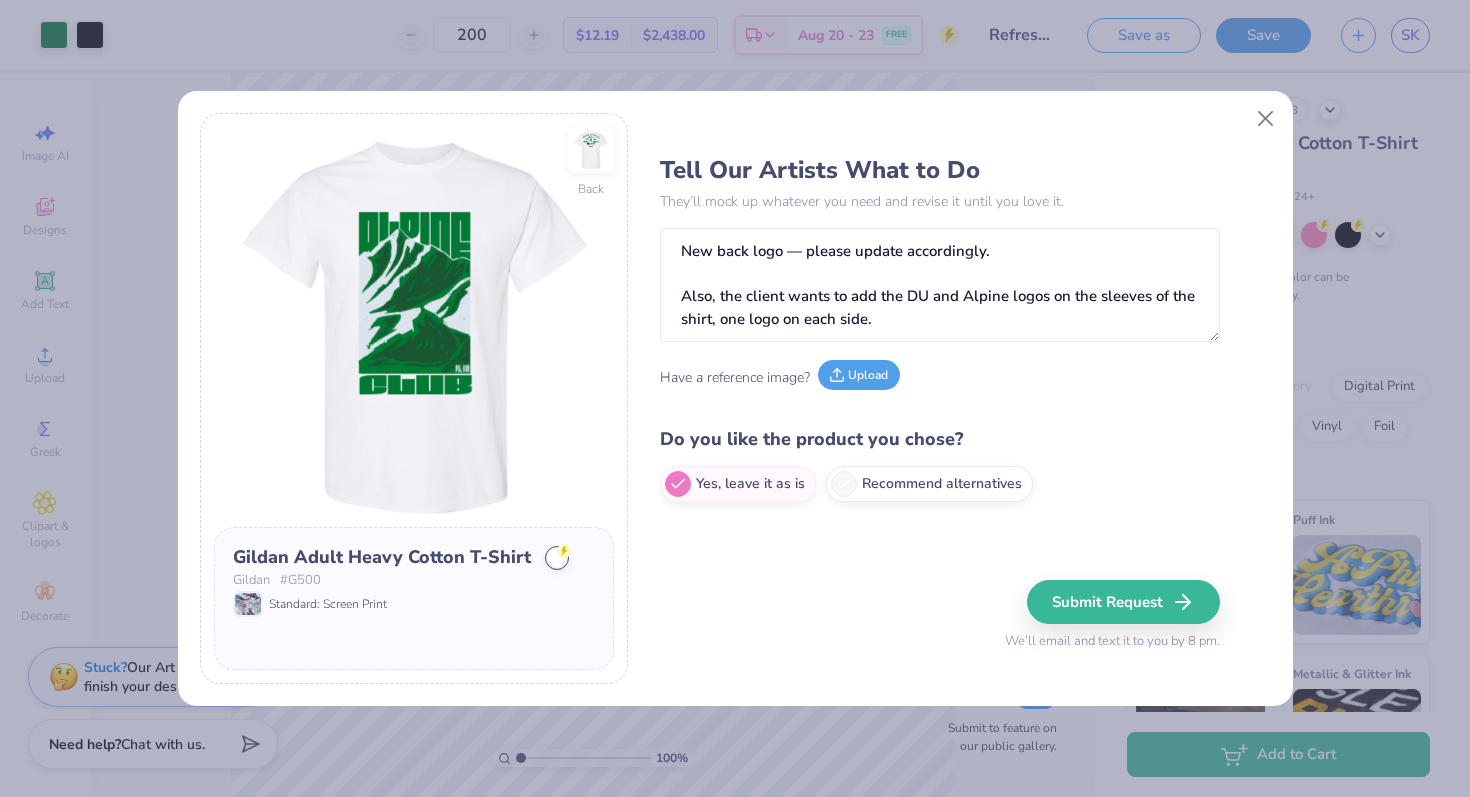 click on "Upload" at bounding box center [859, 375] 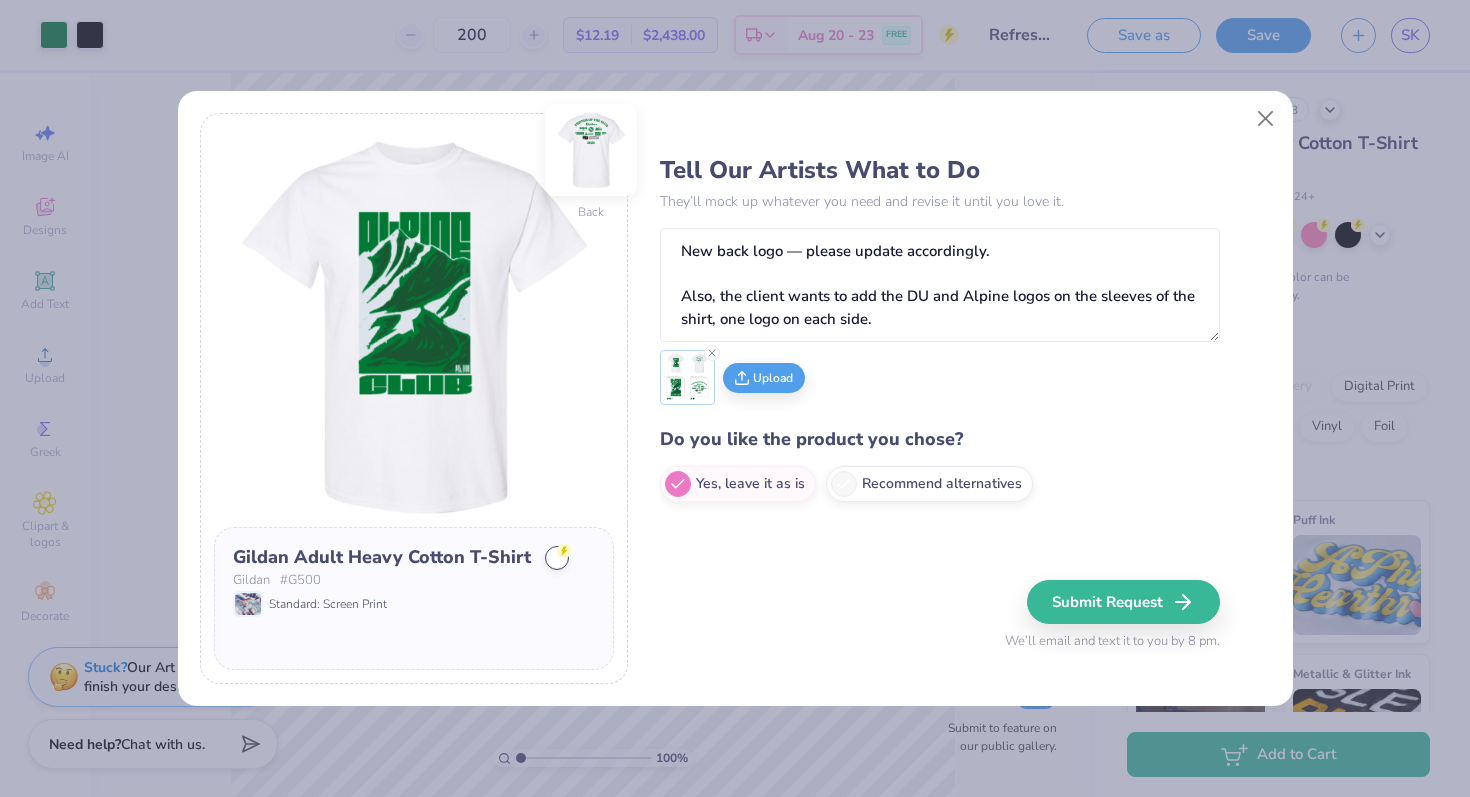click at bounding box center (591, 150) 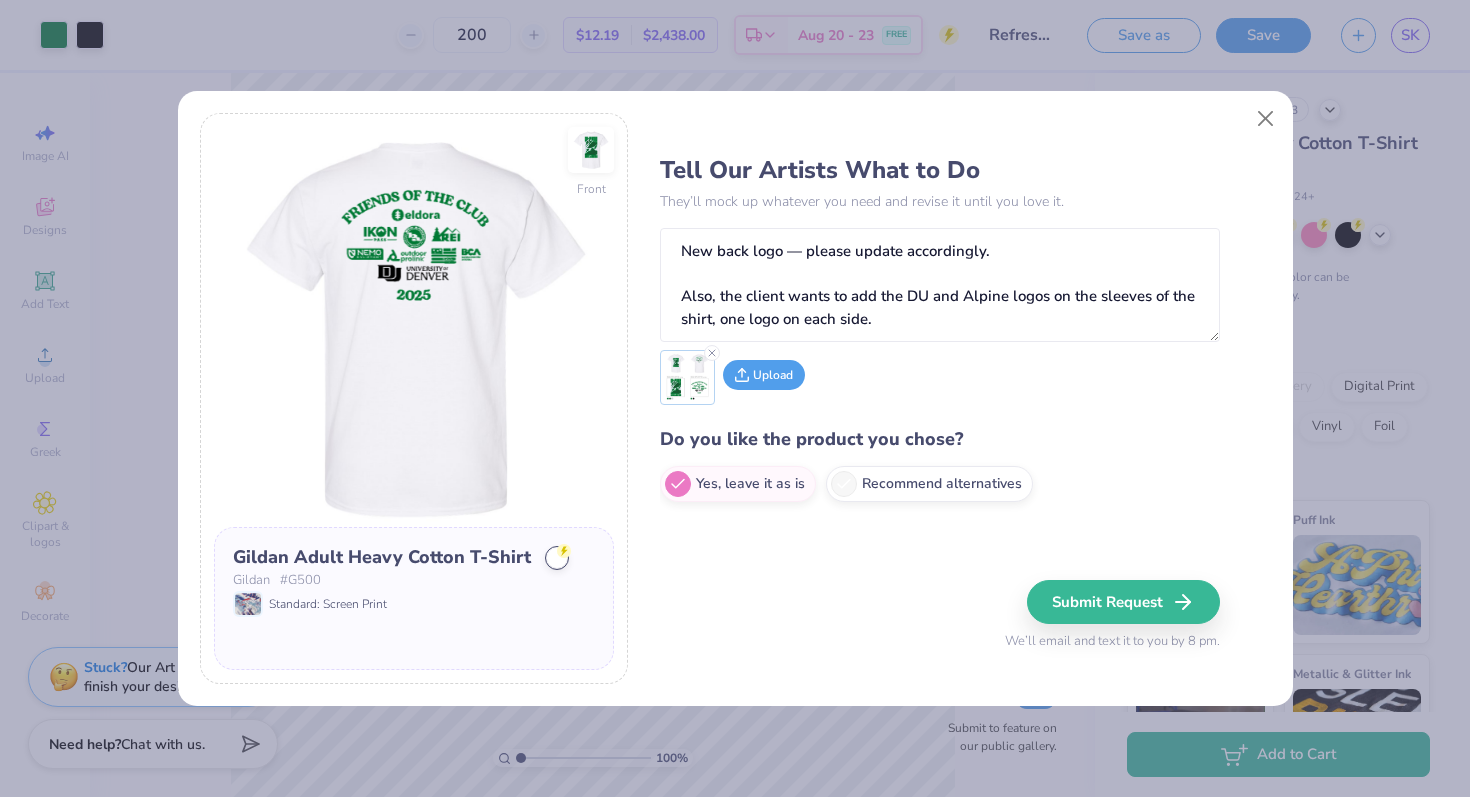 click on "Upload" at bounding box center (764, 375) 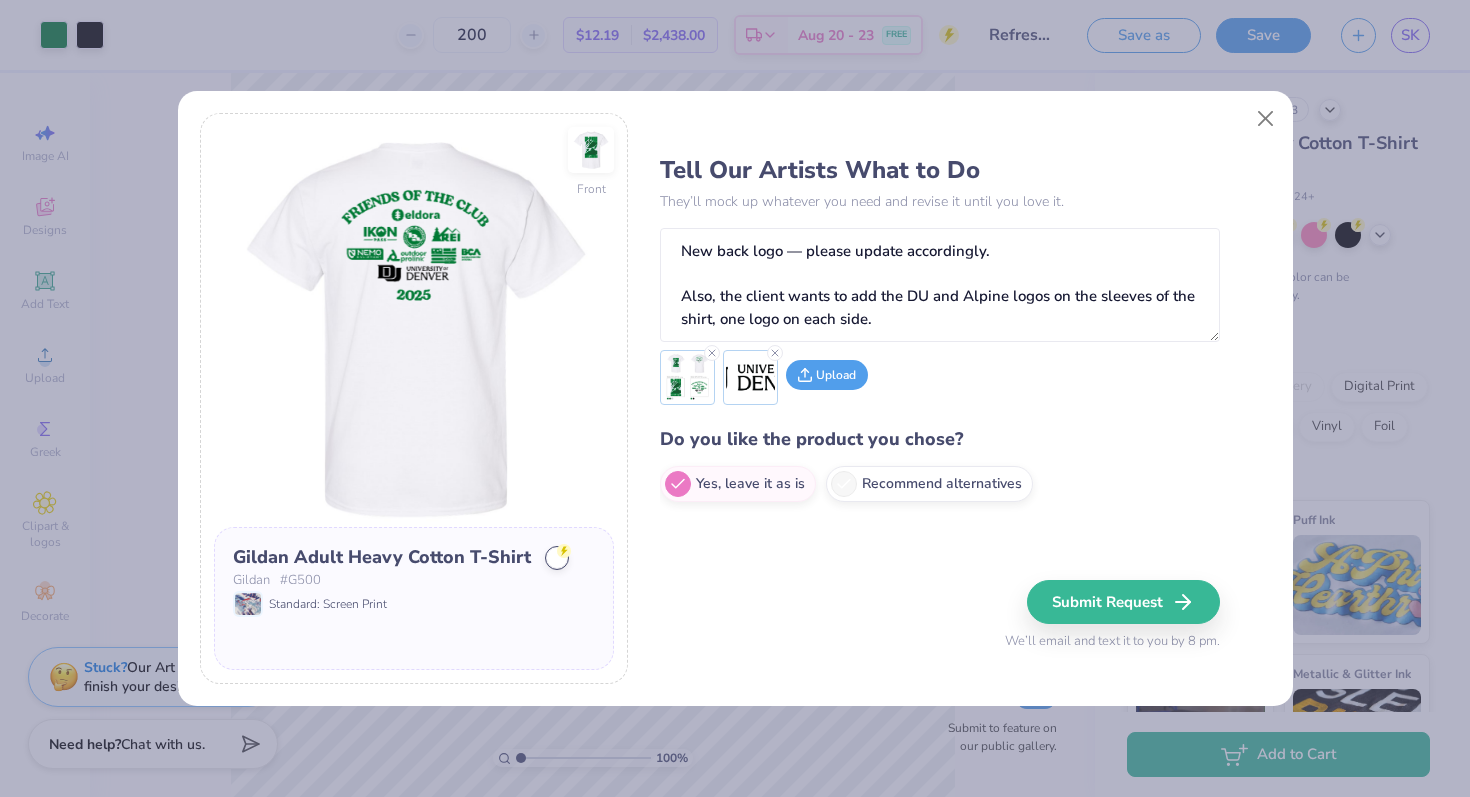 click on "Upload" at bounding box center [827, 375] 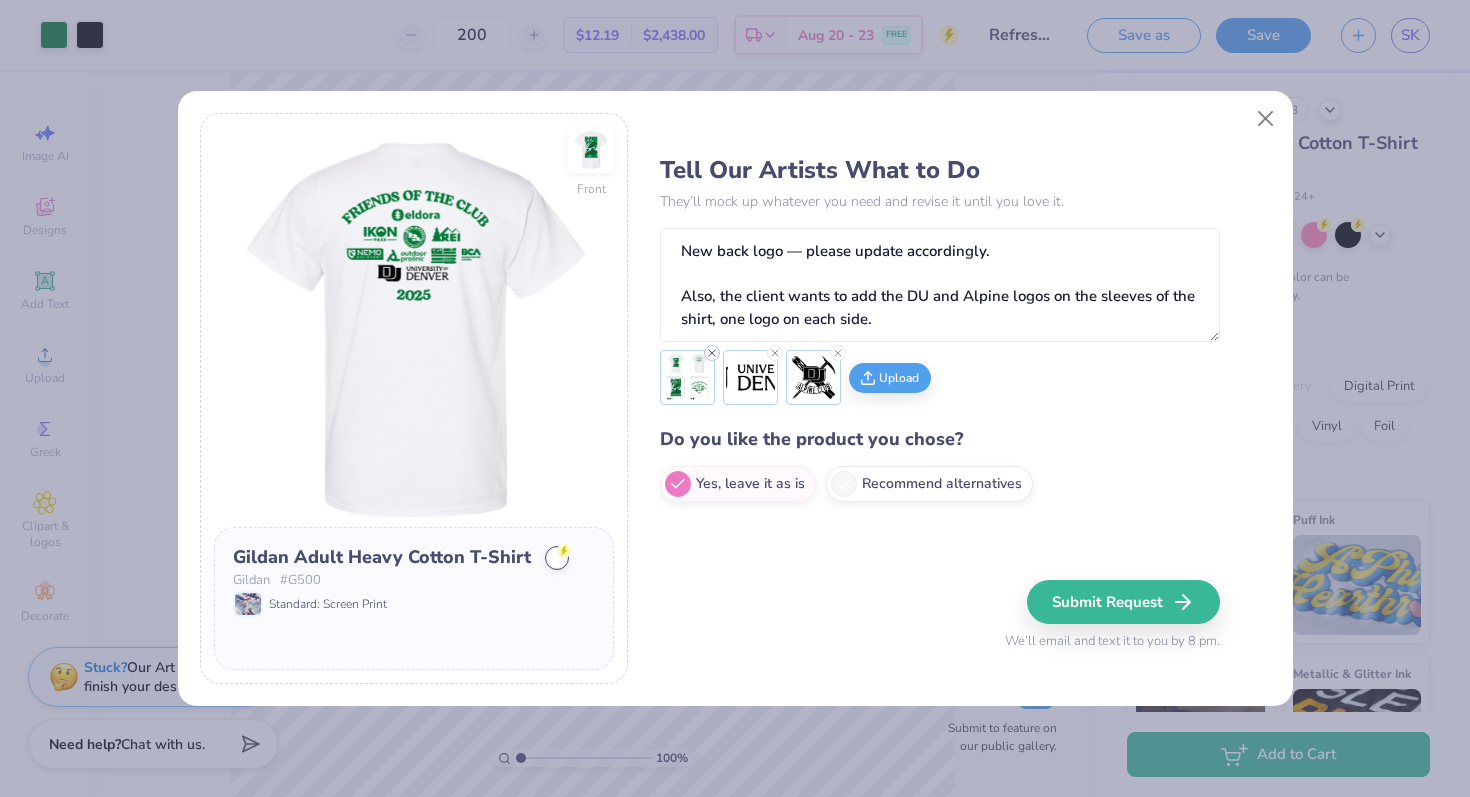 click 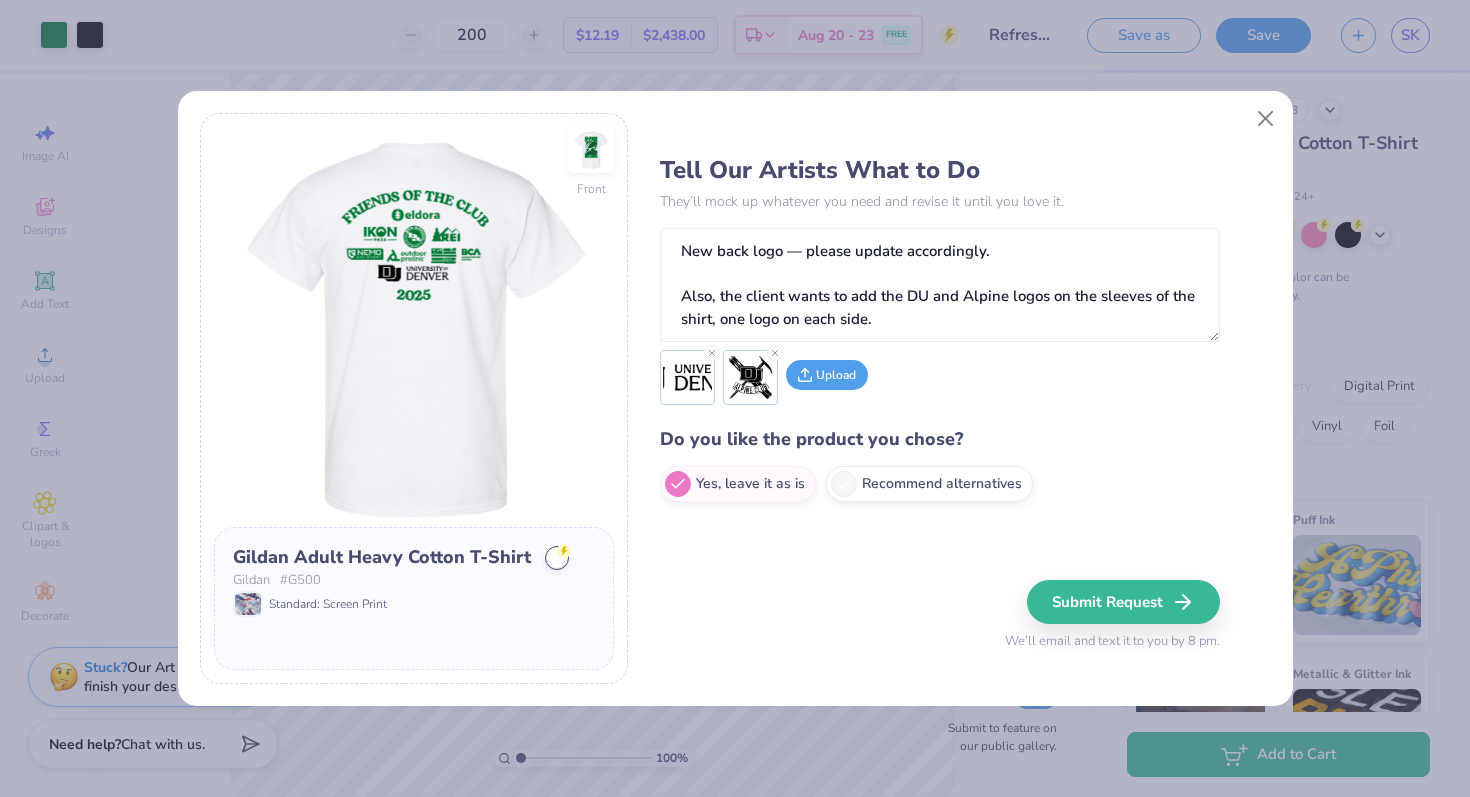 click on "Upload" at bounding box center (827, 375) 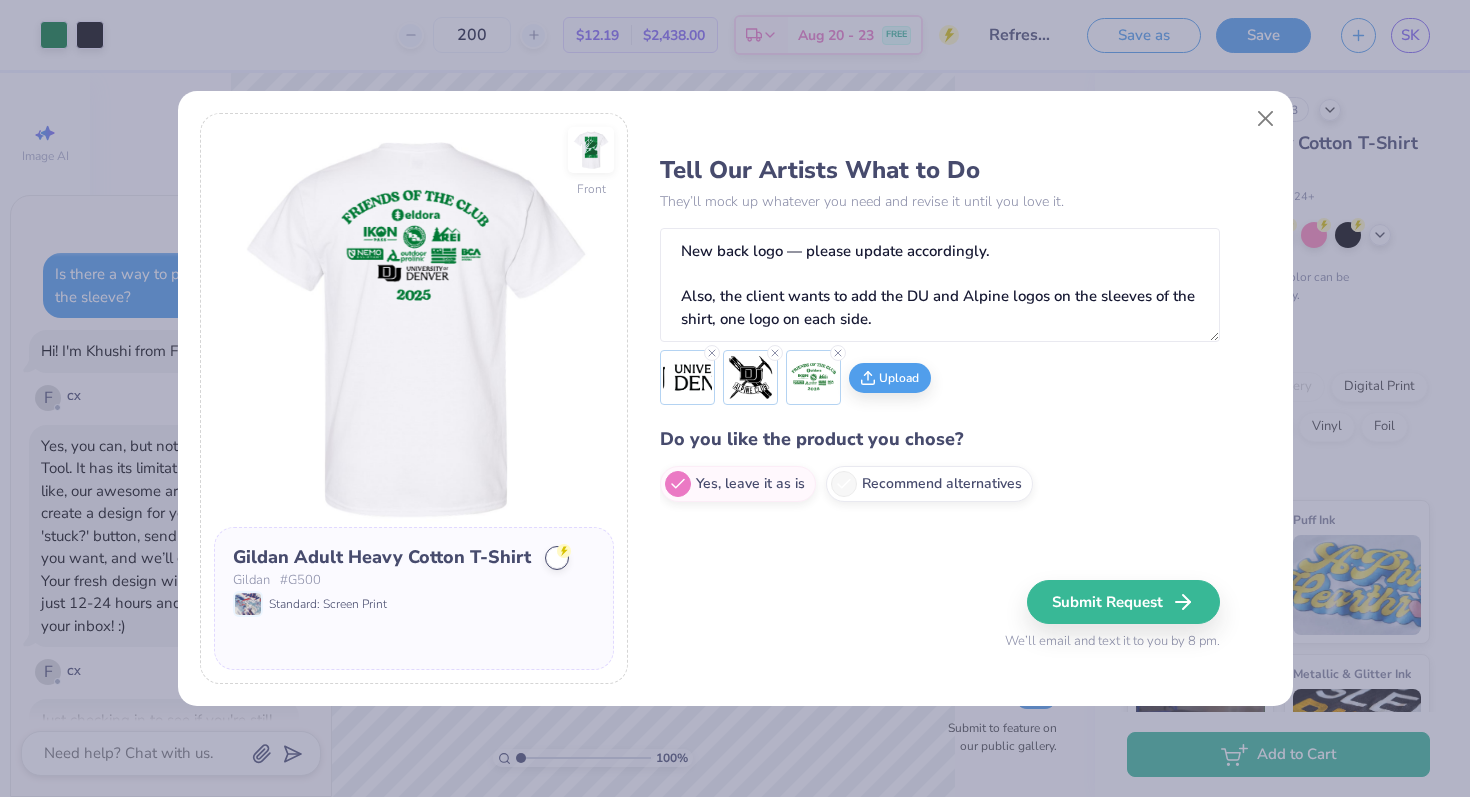 scroll, scrollTop: 3518, scrollLeft: 0, axis: vertical 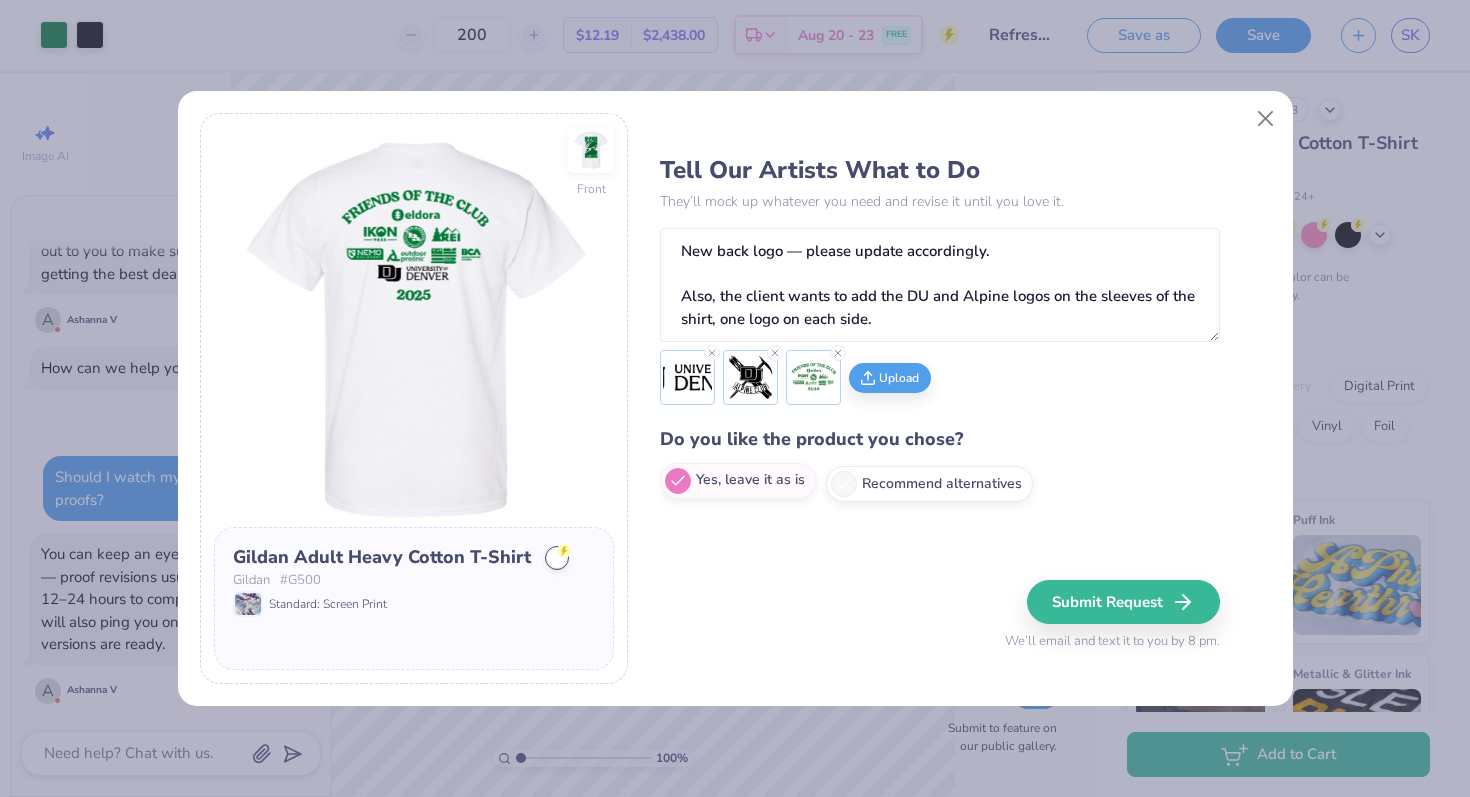 type 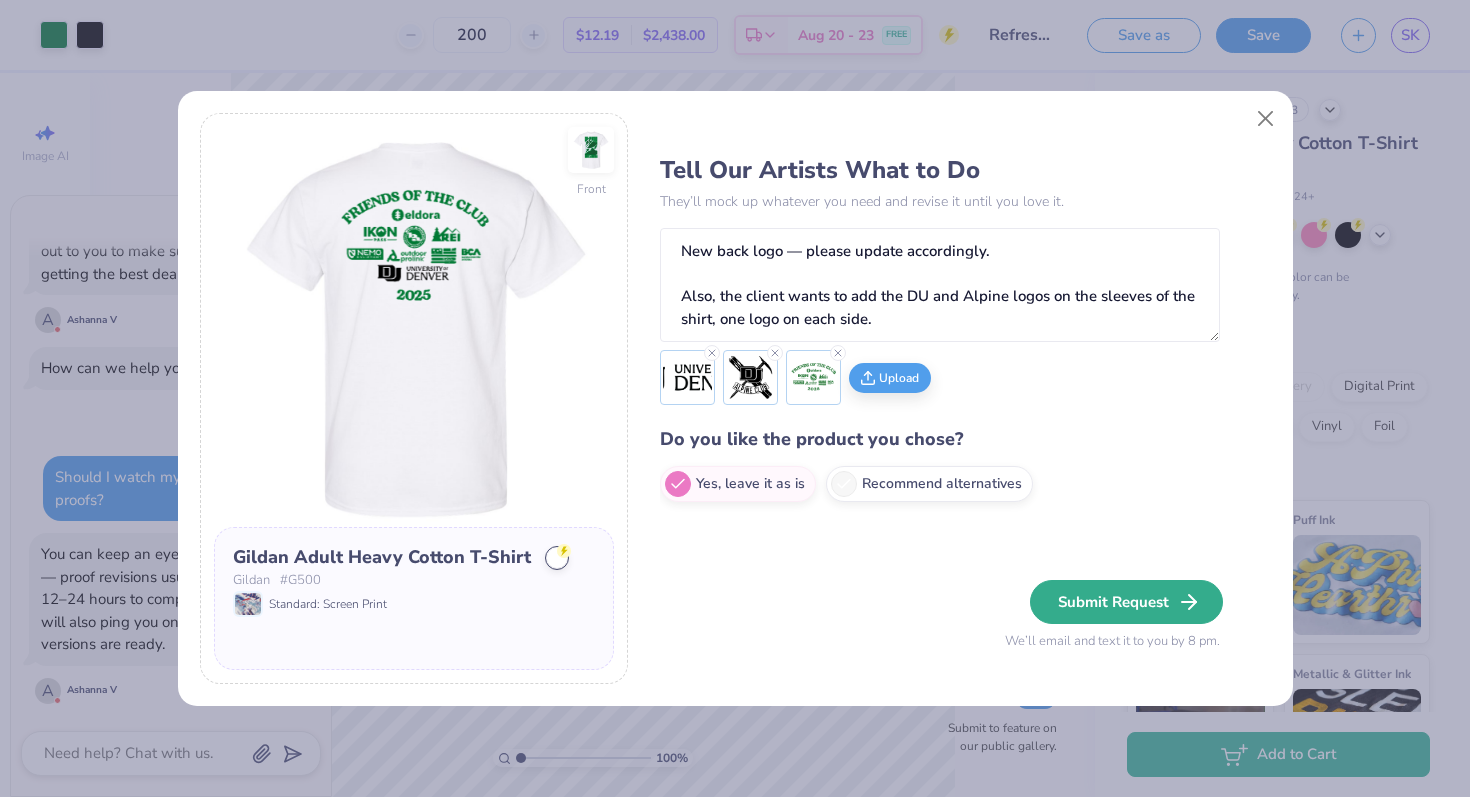 click on "Submit Request" at bounding box center (1126, 602) 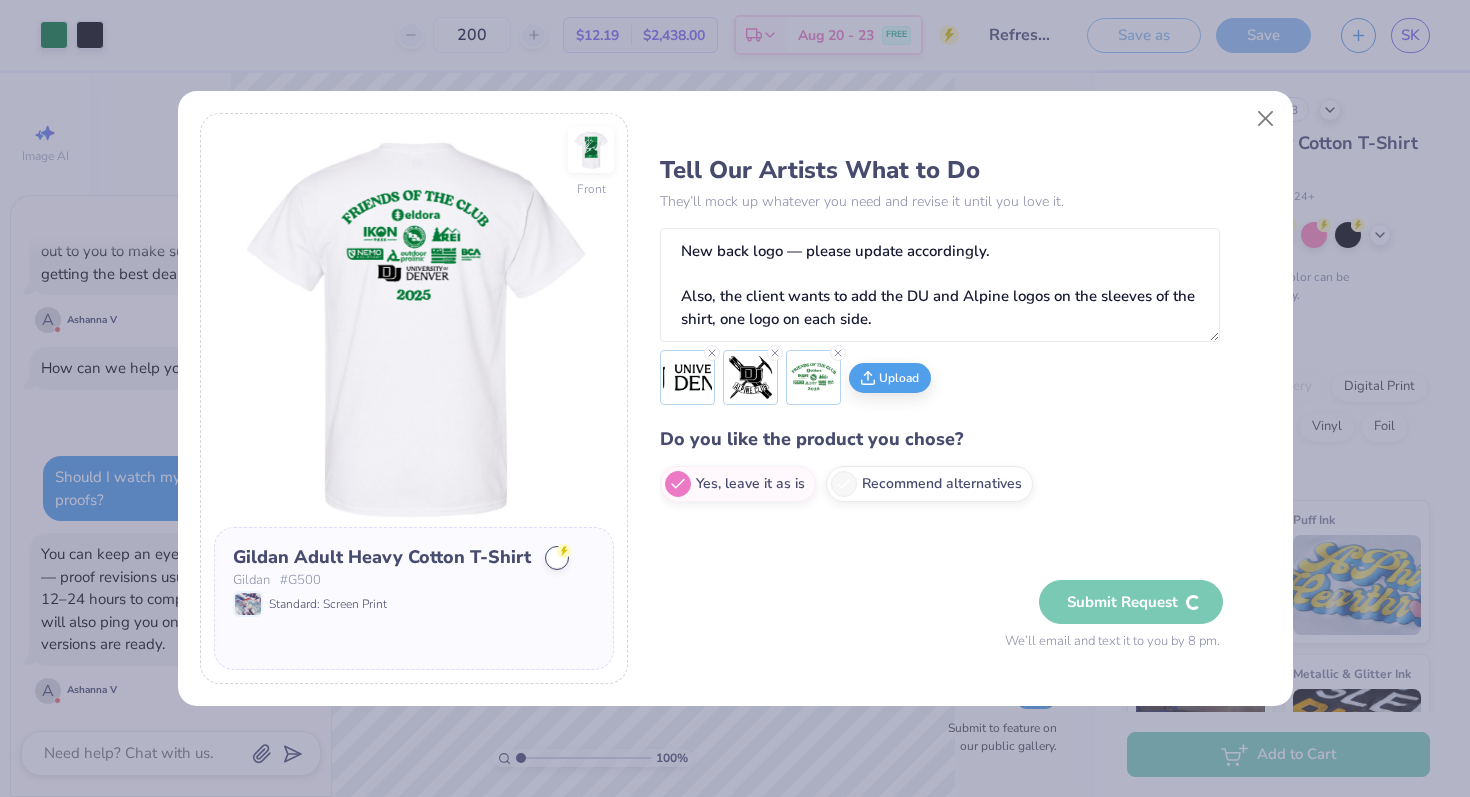 type on "x" 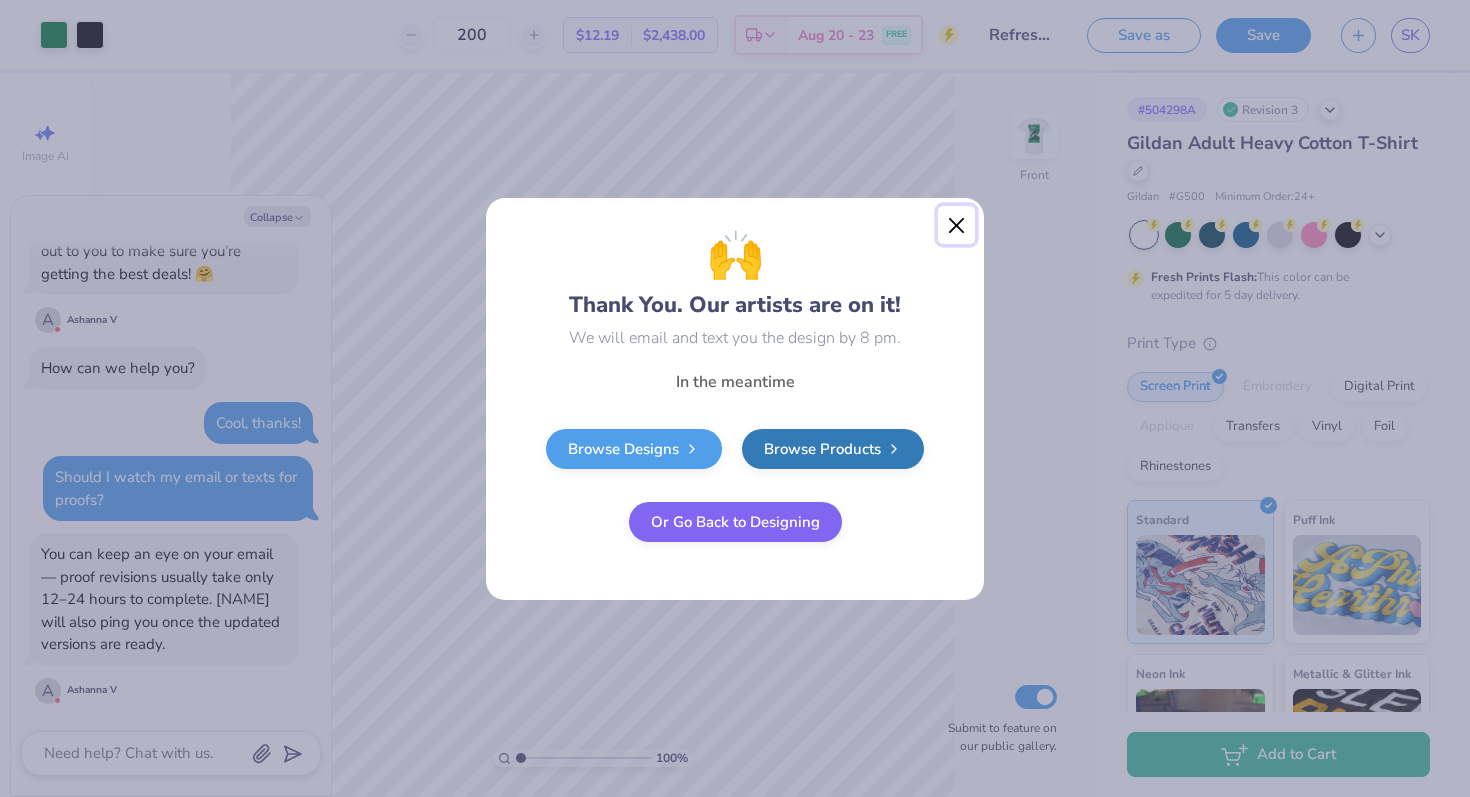 click at bounding box center [957, 225] 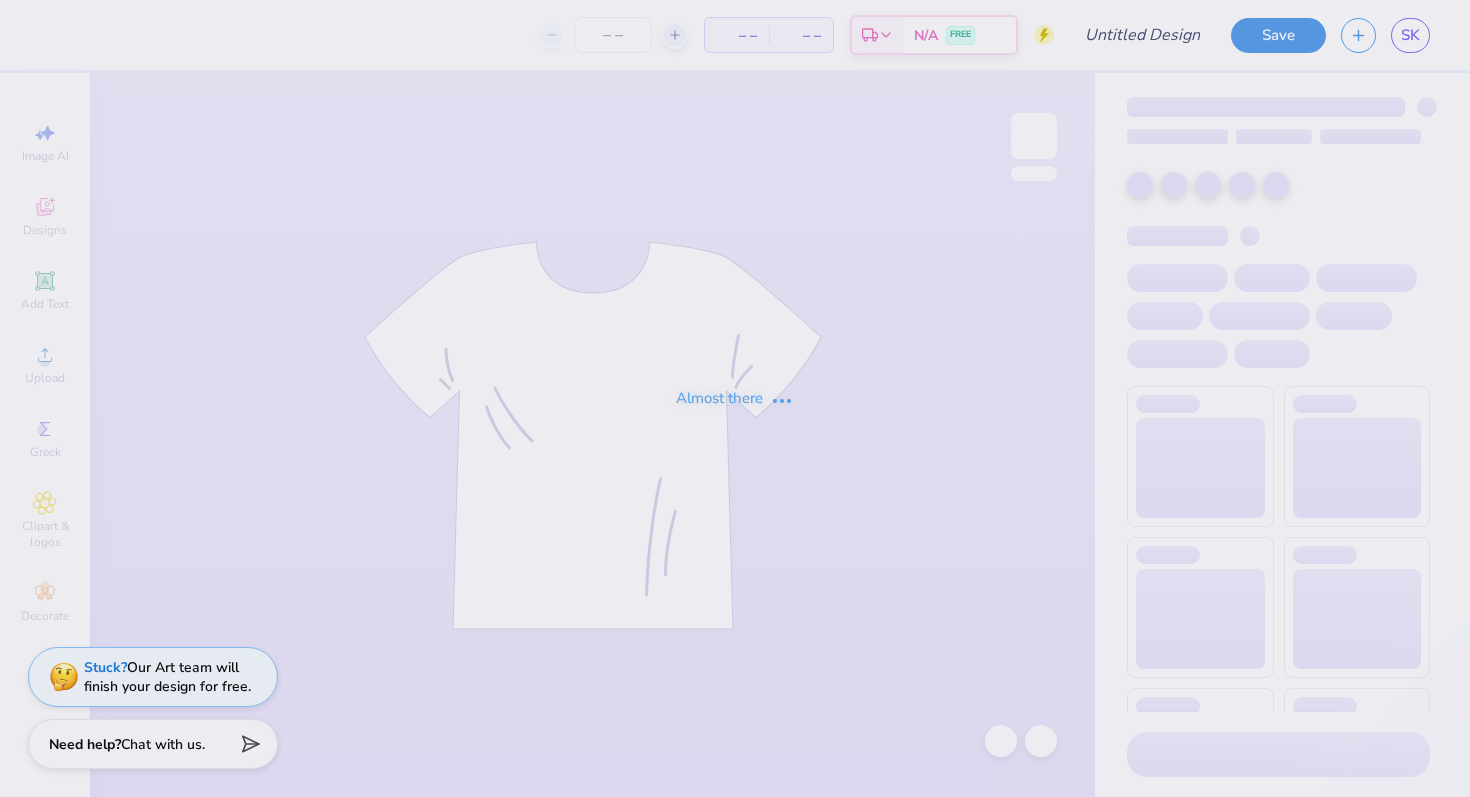 scroll, scrollTop: 0, scrollLeft: 0, axis: both 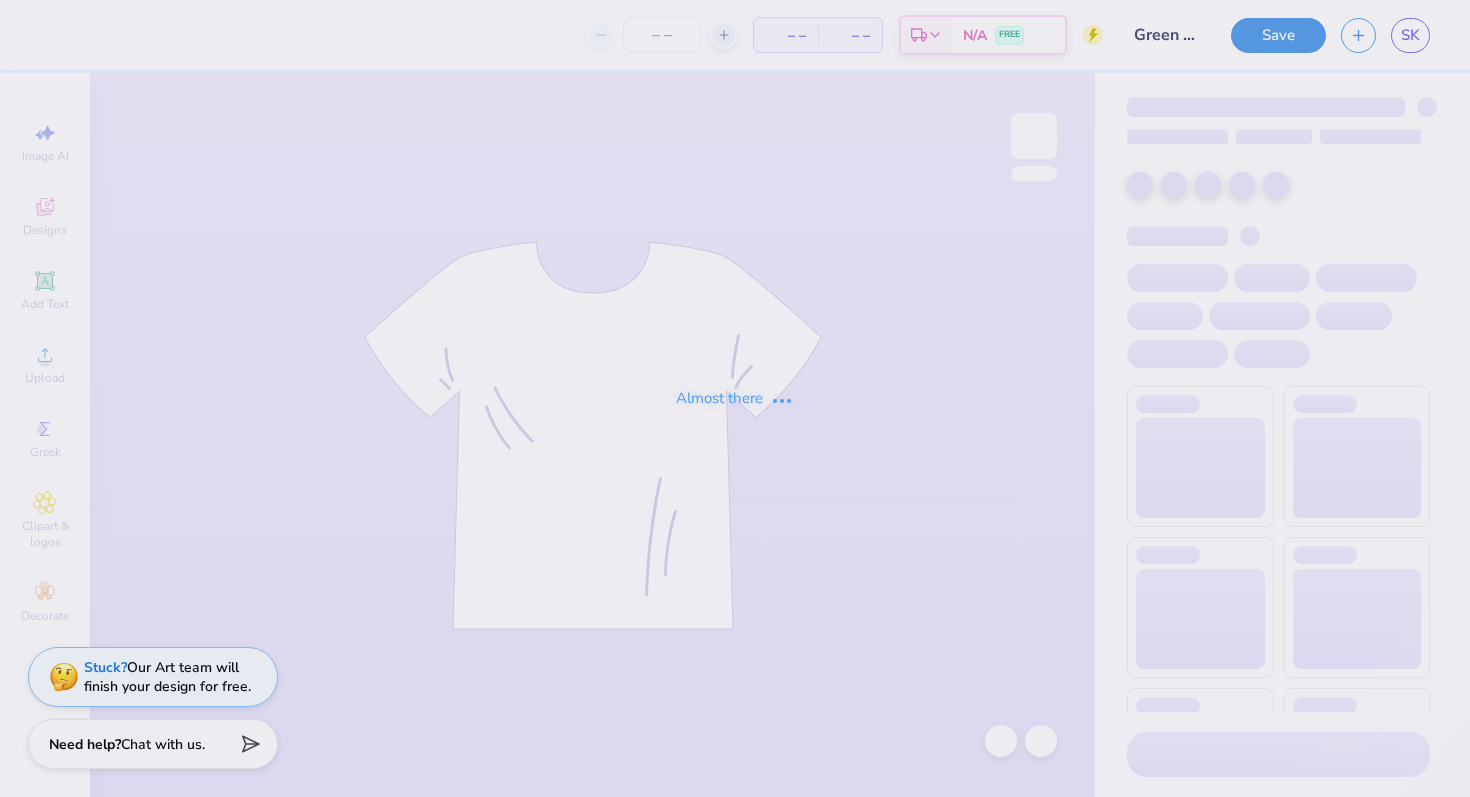 type on "200" 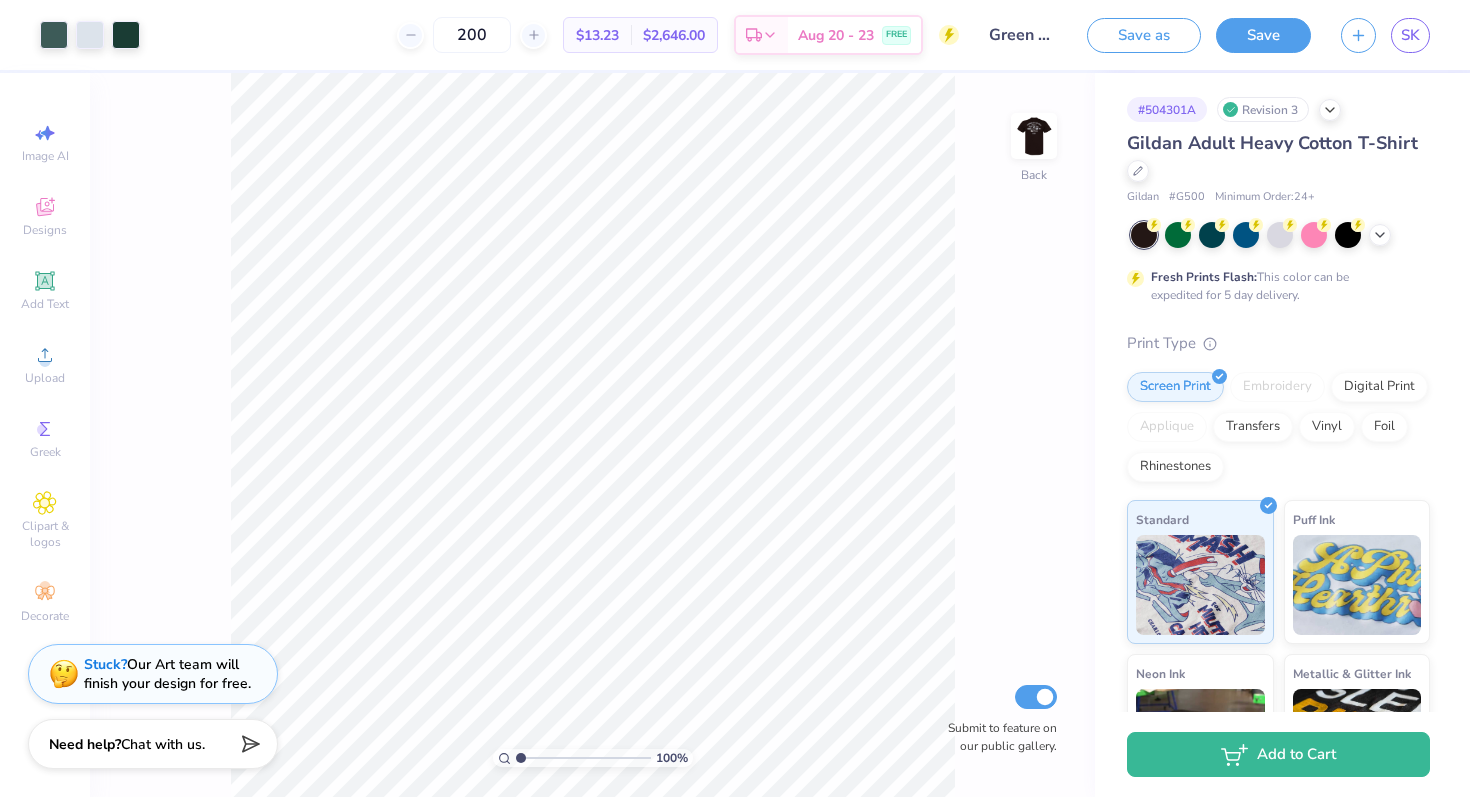 click on "Stuck?  Our Art team will finish your design for free." at bounding box center (167, 674) 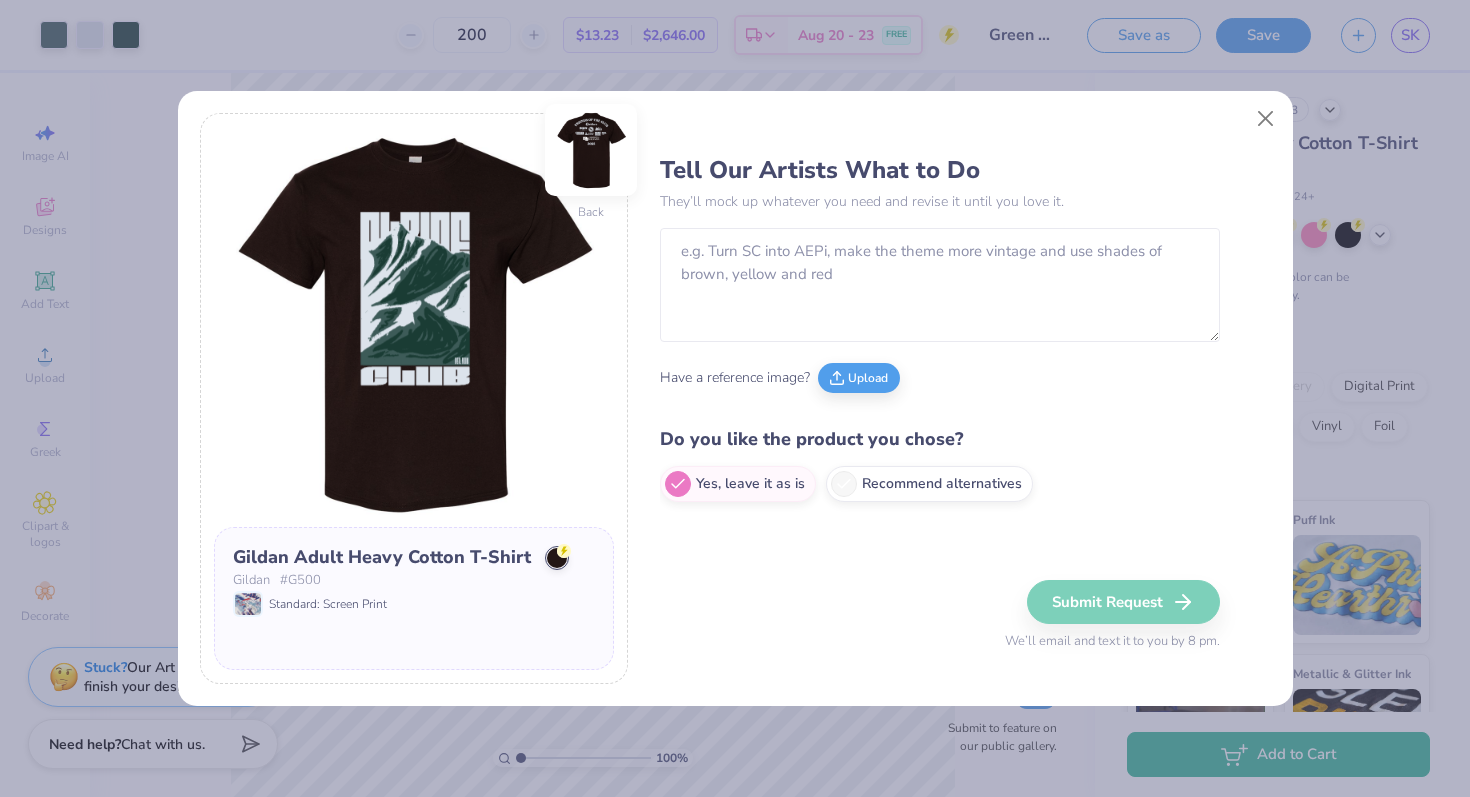 click at bounding box center [591, 150] 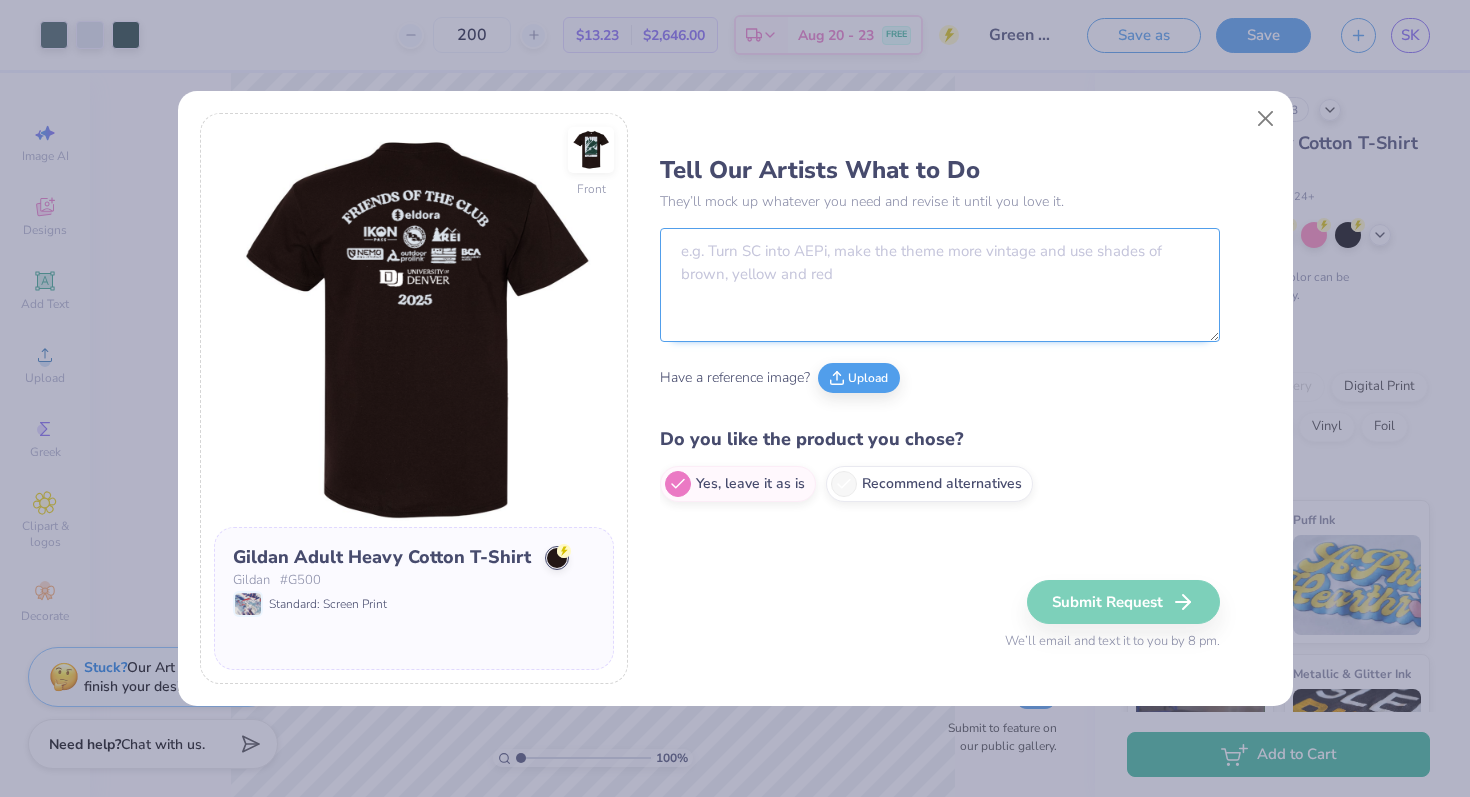 click at bounding box center (940, 285) 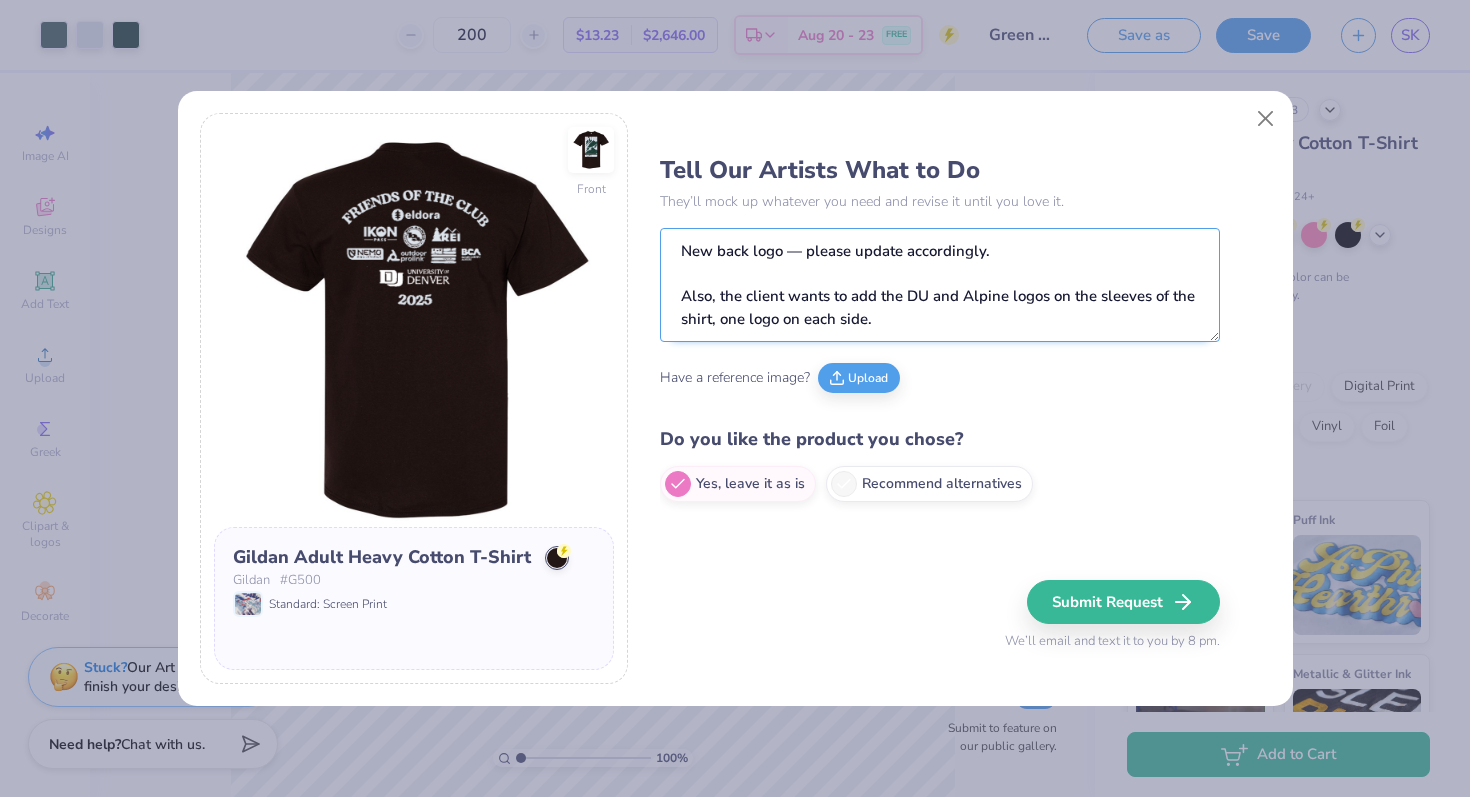 scroll, scrollTop: 33, scrollLeft: 0, axis: vertical 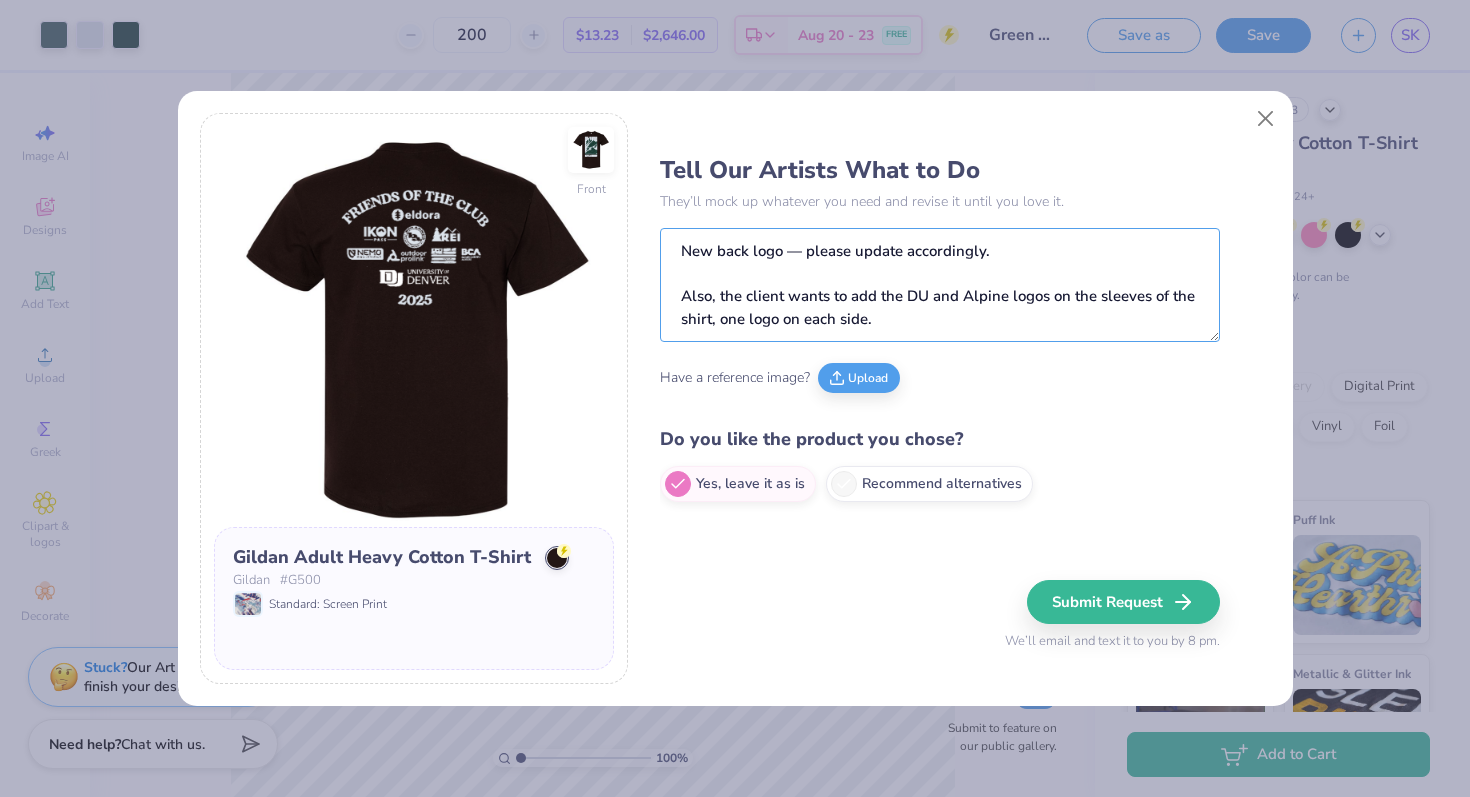 type on "New back logo — please update accordingly.
Also, the client wants to add the DU and Alpine logos on the sleeves of the shirt, one logo on each side." 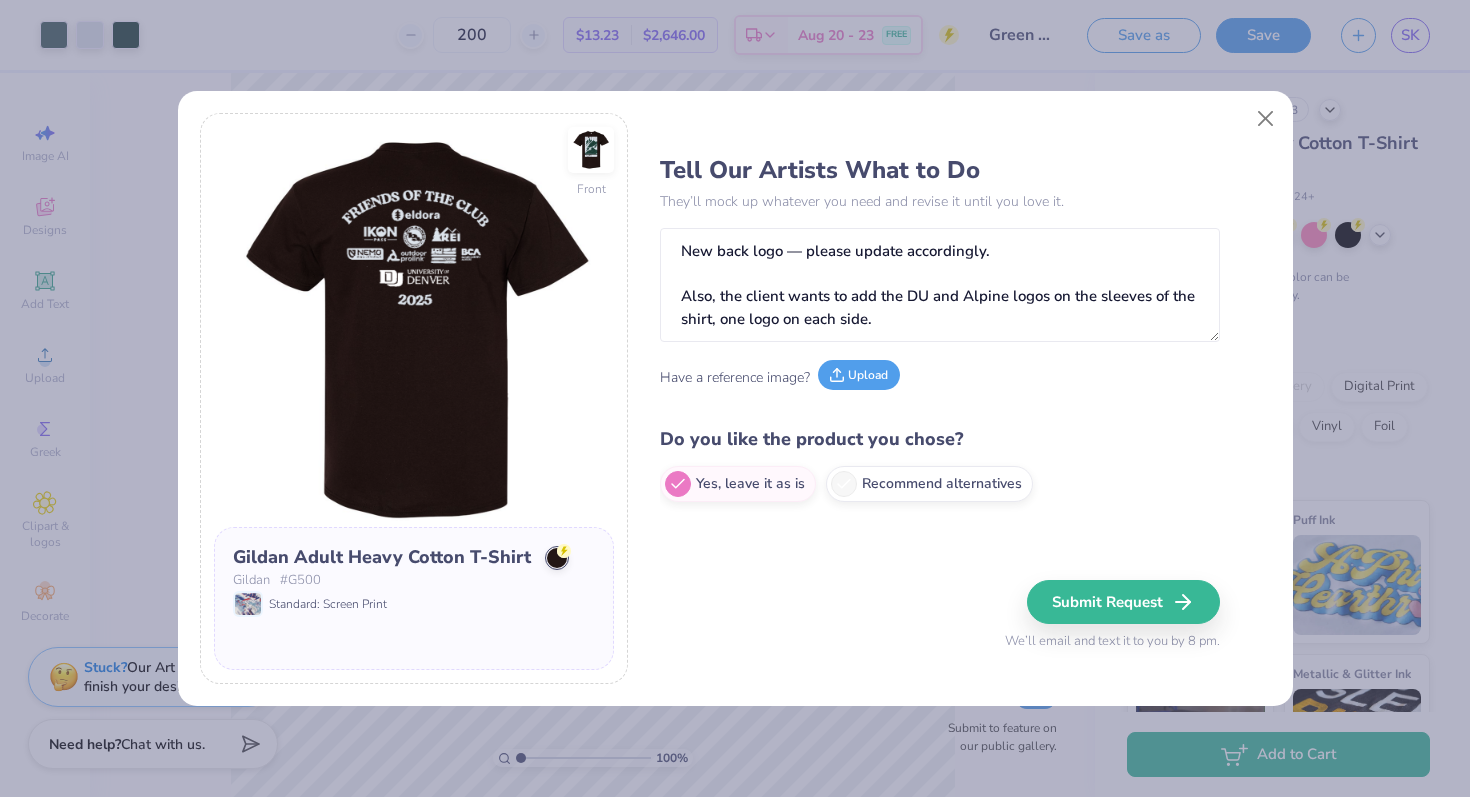 click on "Upload" at bounding box center (859, 375) 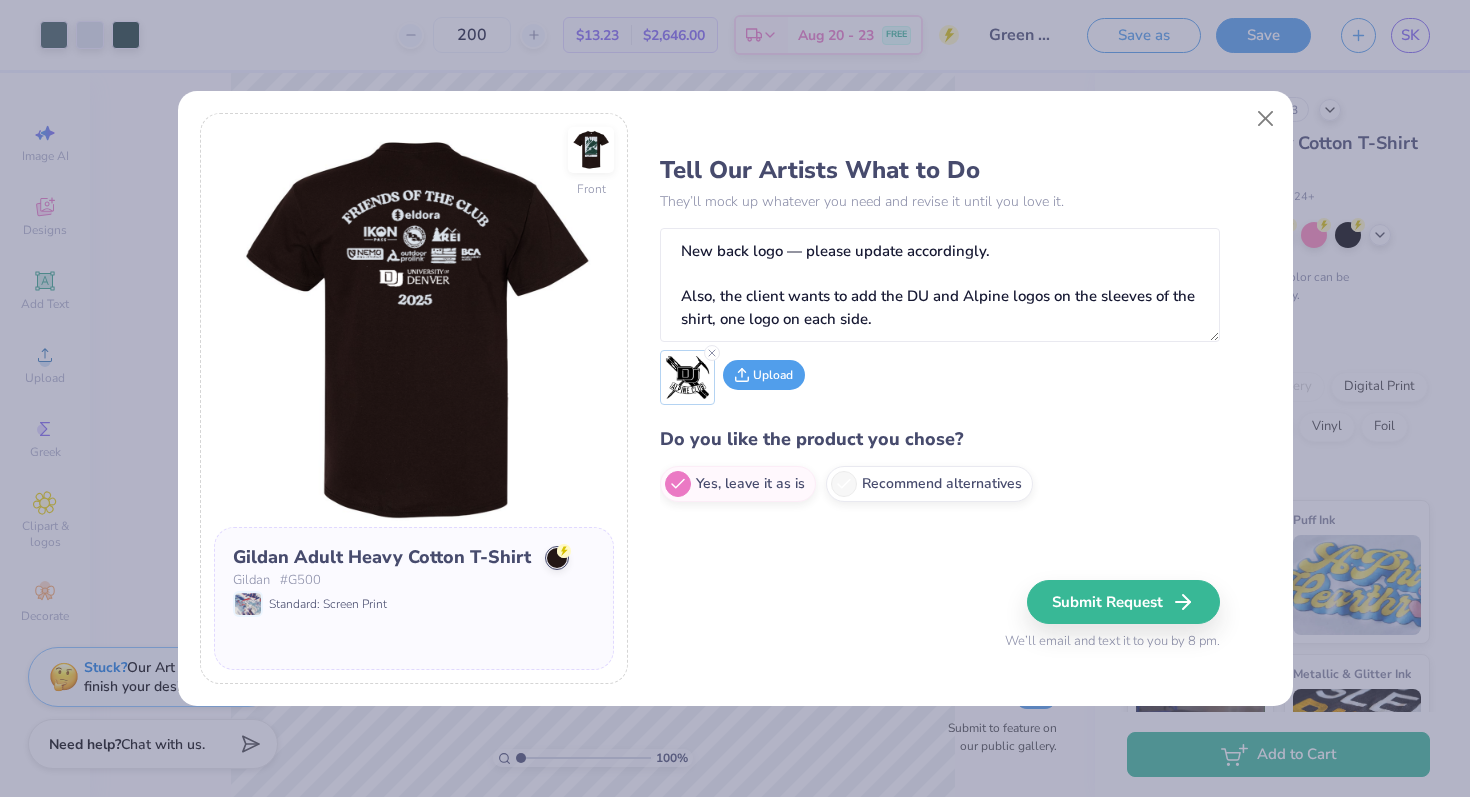 click on "Upload" at bounding box center [764, 375] 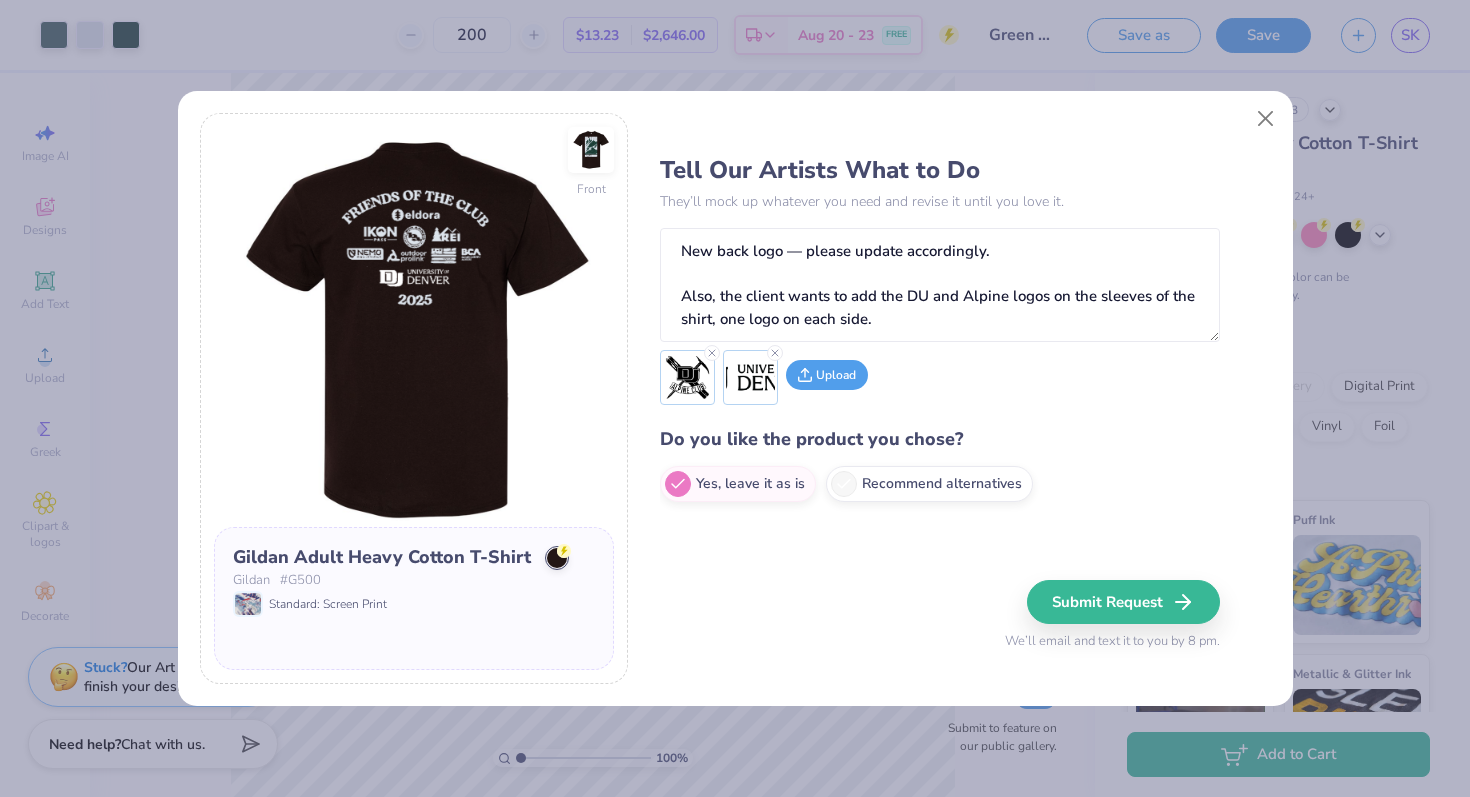 click on "Upload" at bounding box center [827, 375] 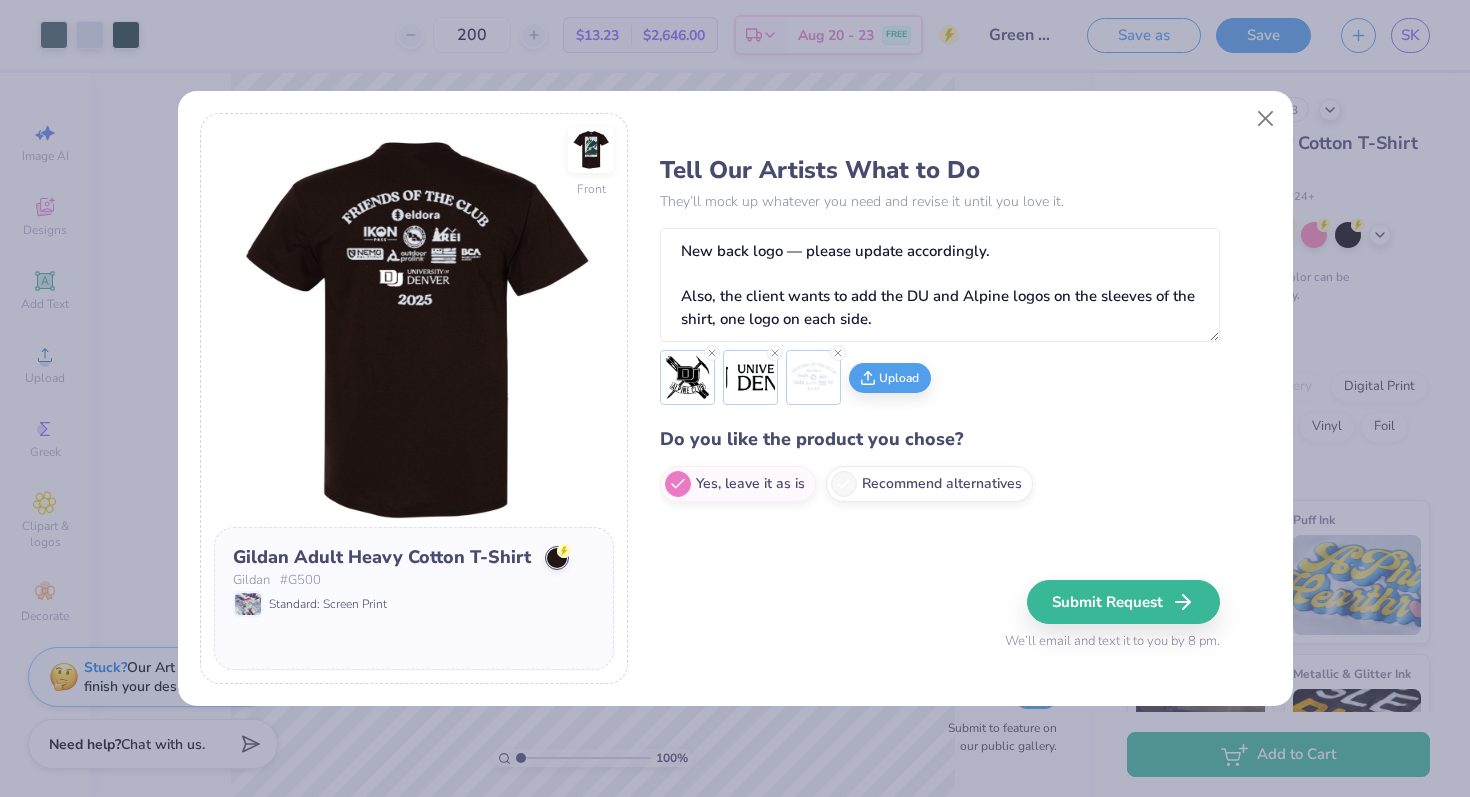 type 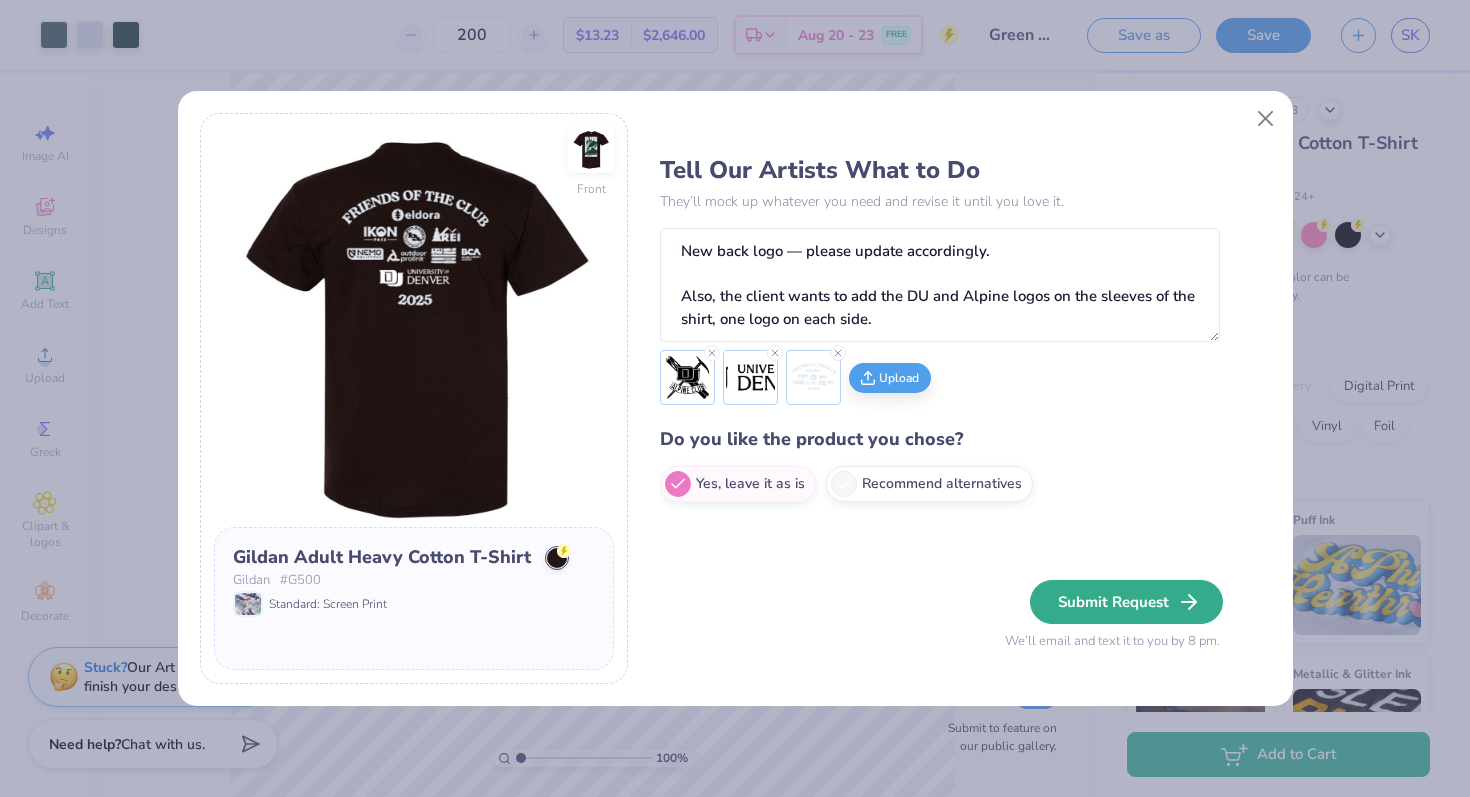 click on "Submit Request" at bounding box center [1126, 602] 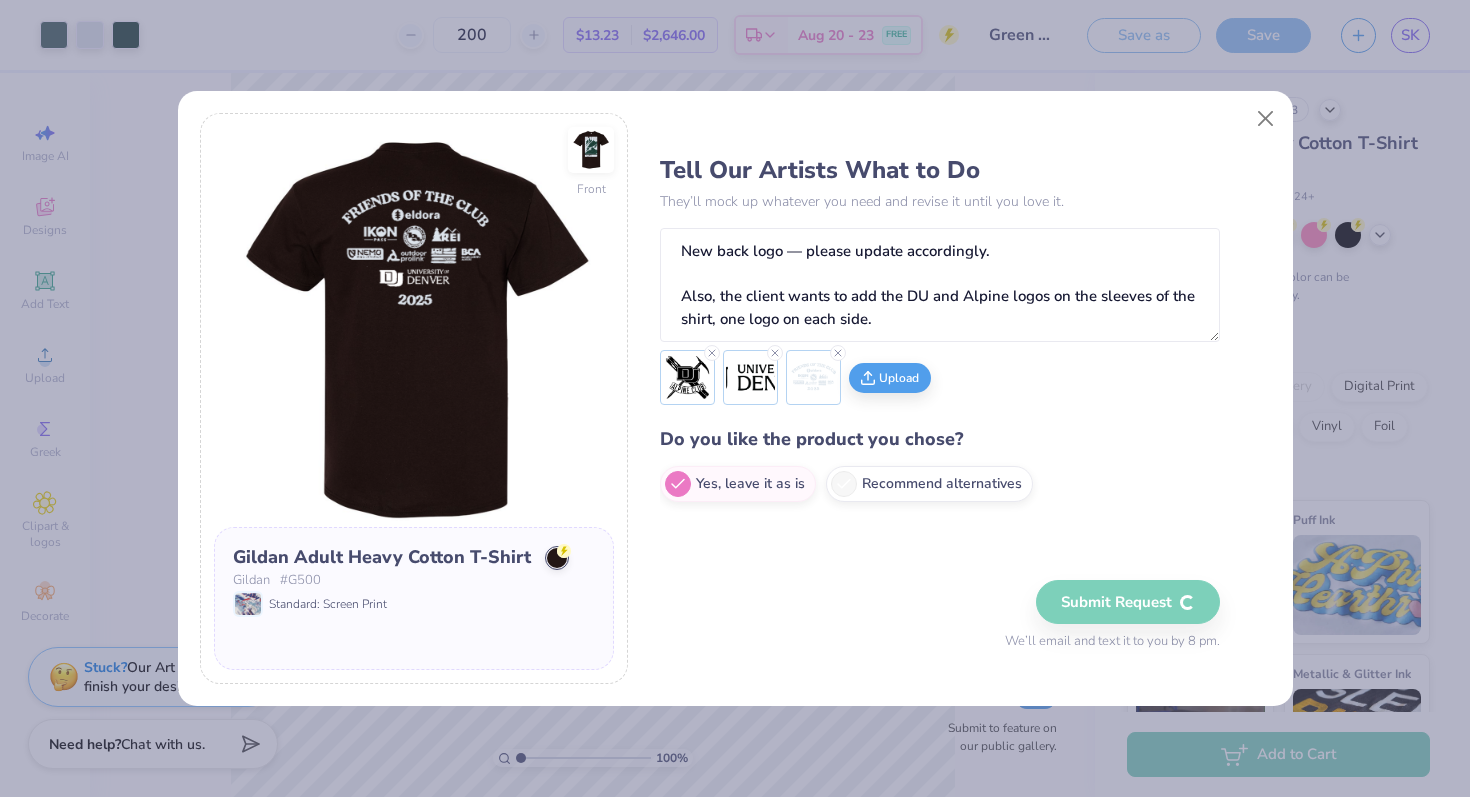 type 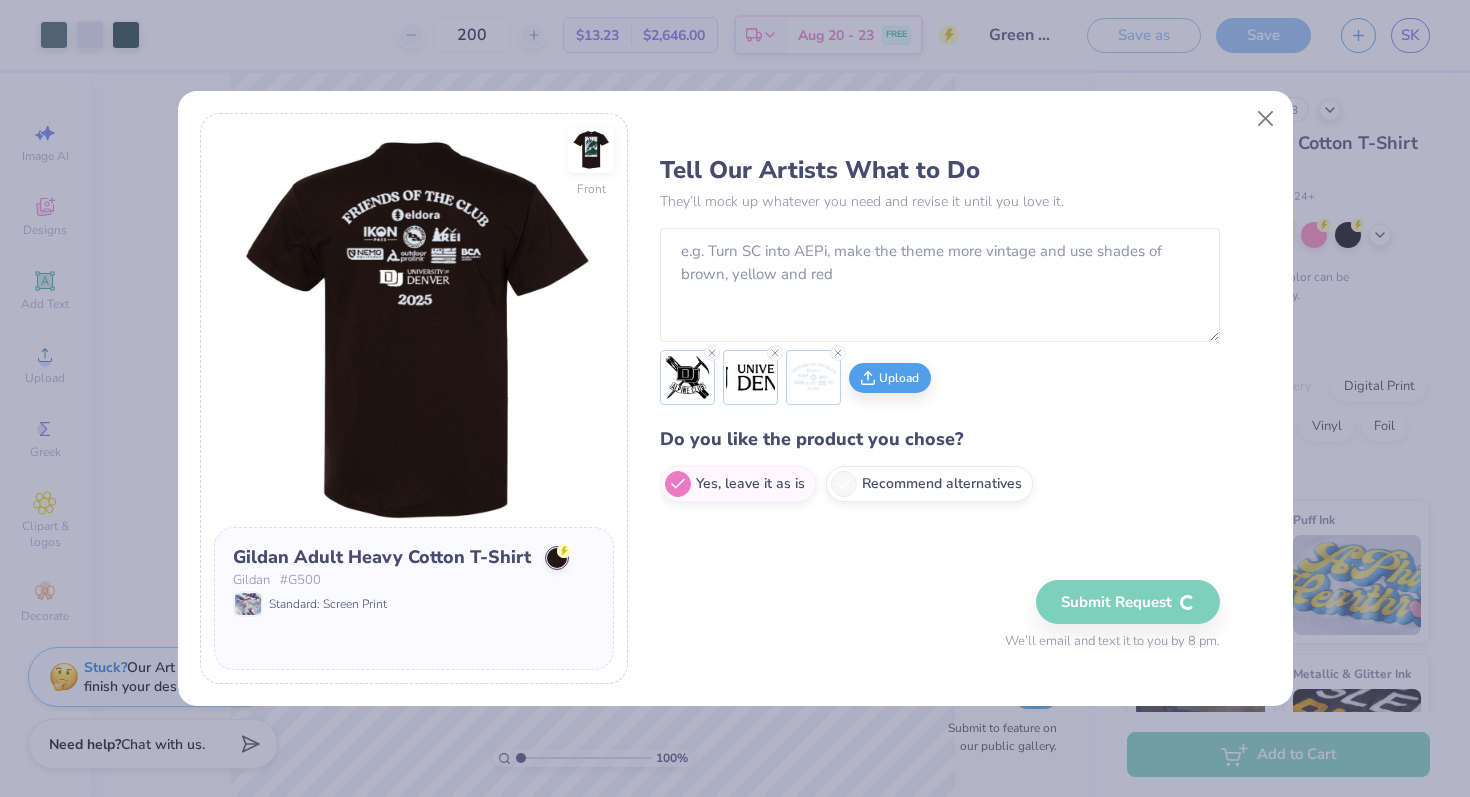 scroll, scrollTop: 0, scrollLeft: 0, axis: both 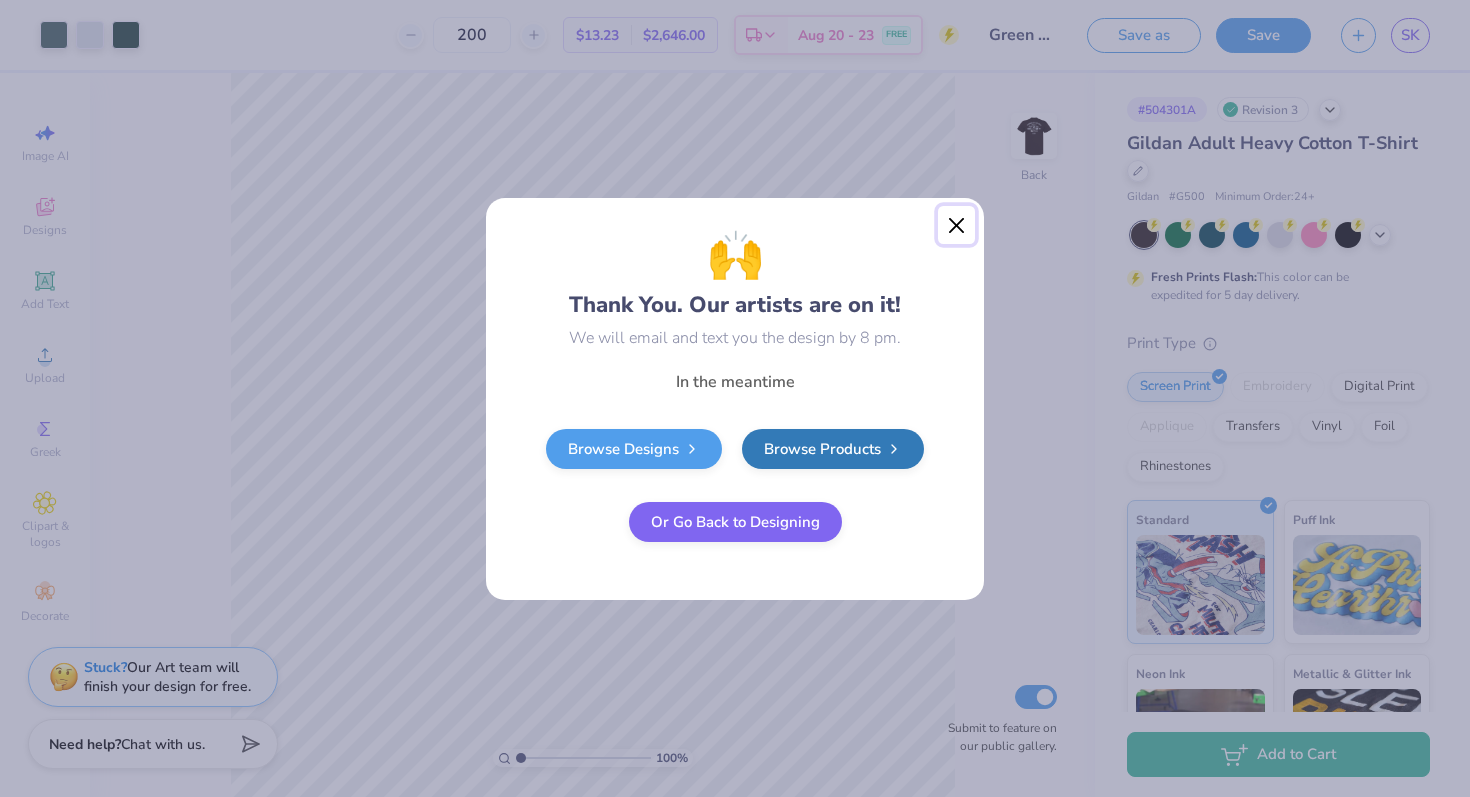 click at bounding box center (957, 225) 